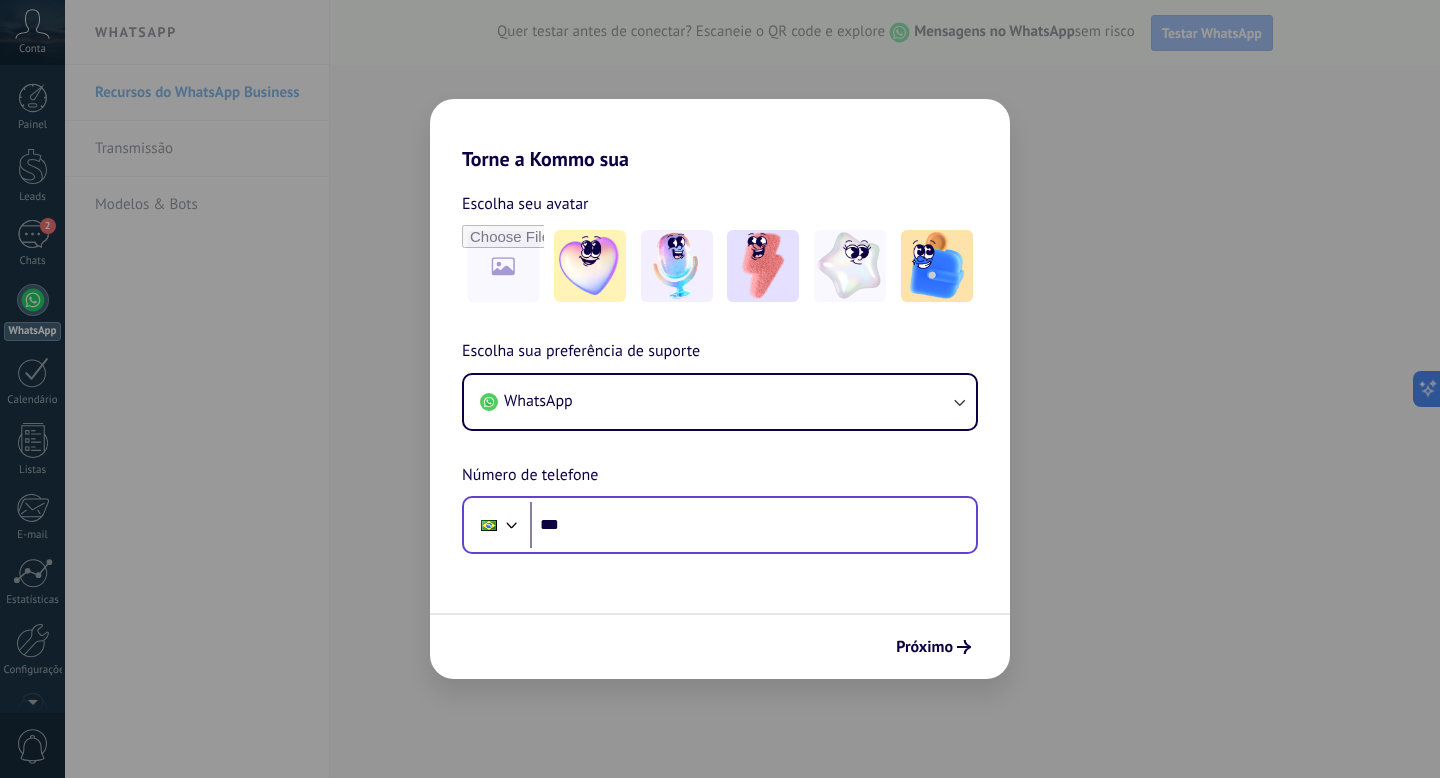 scroll, scrollTop: 0, scrollLeft: 0, axis: both 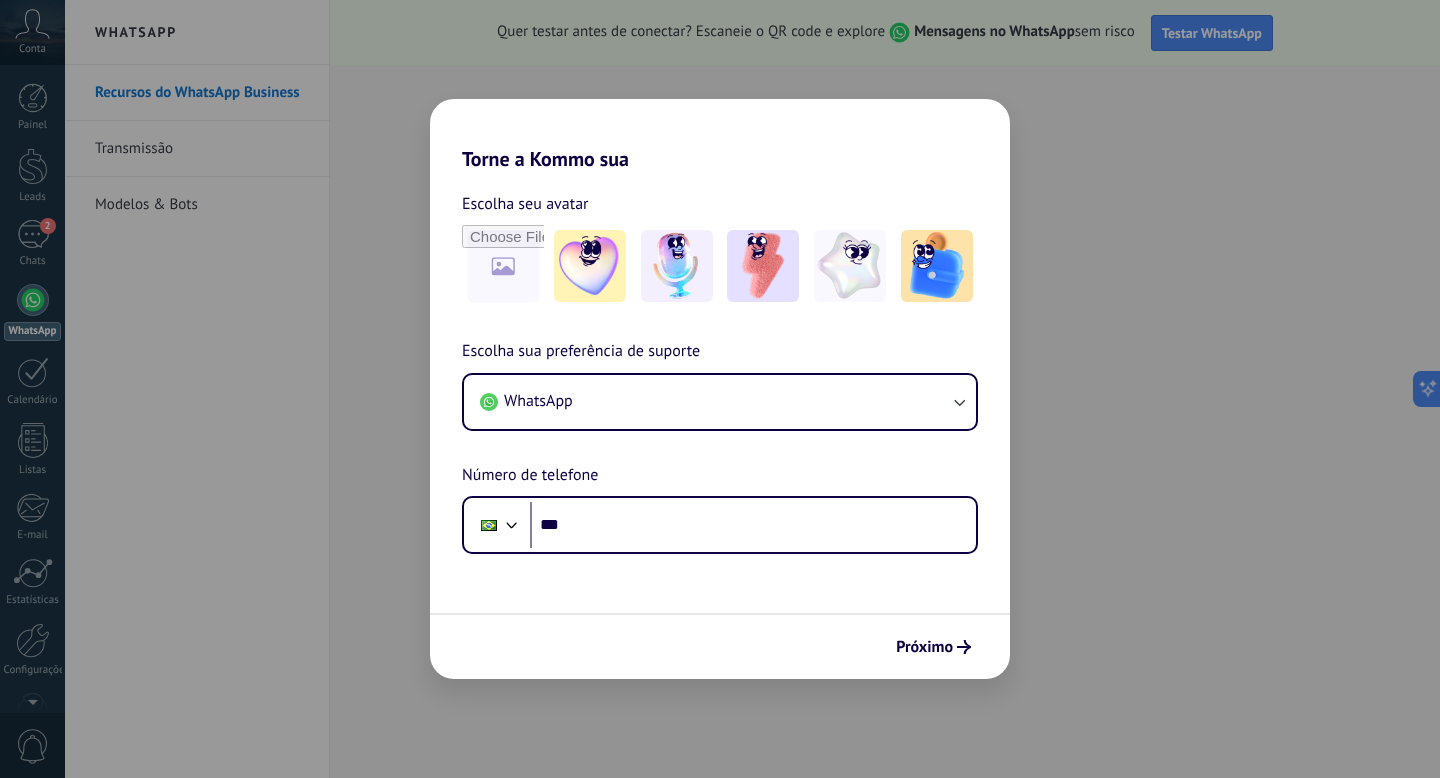 click on "Torne a Kommo sua Escolha seu avatar Escolha sua preferência de suporte WhatsApp Número de telefone Phone *** Próximo" at bounding box center [720, 389] 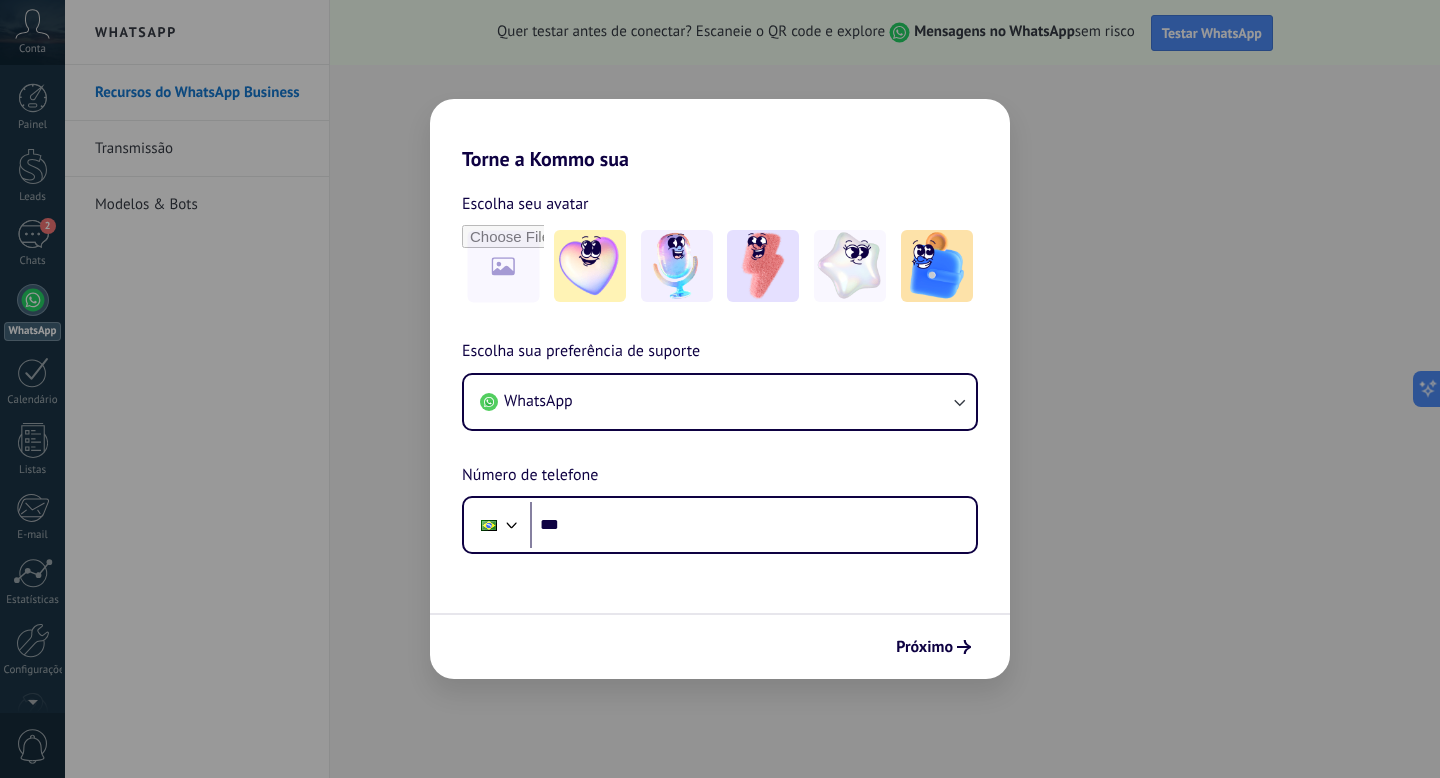 click on "Torne a Kommo sua Escolha seu avatar Escolha sua preferência de suporte WhatsApp Número de telefone Phone *** Próximo" at bounding box center (720, 389) 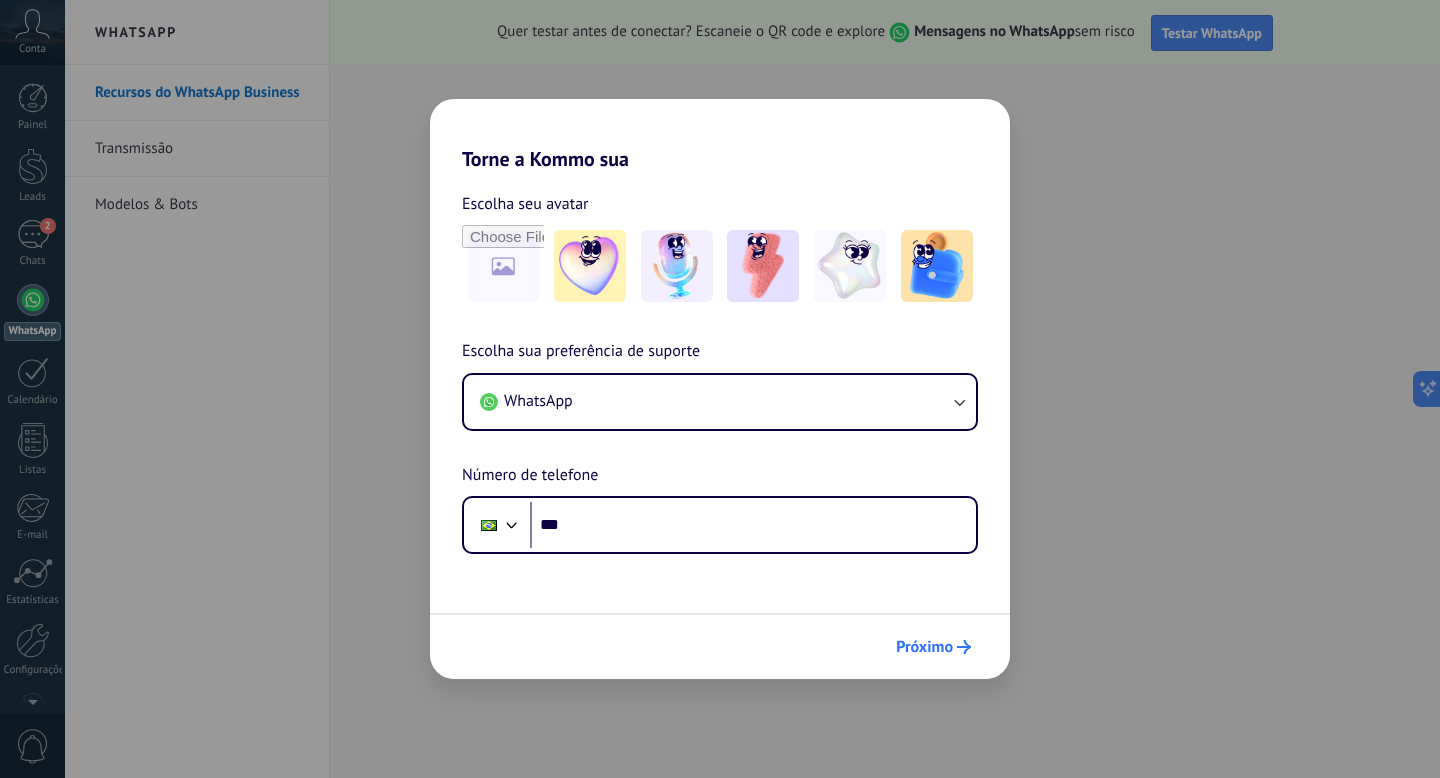 click on "Próximo" at bounding box center [924, 647] 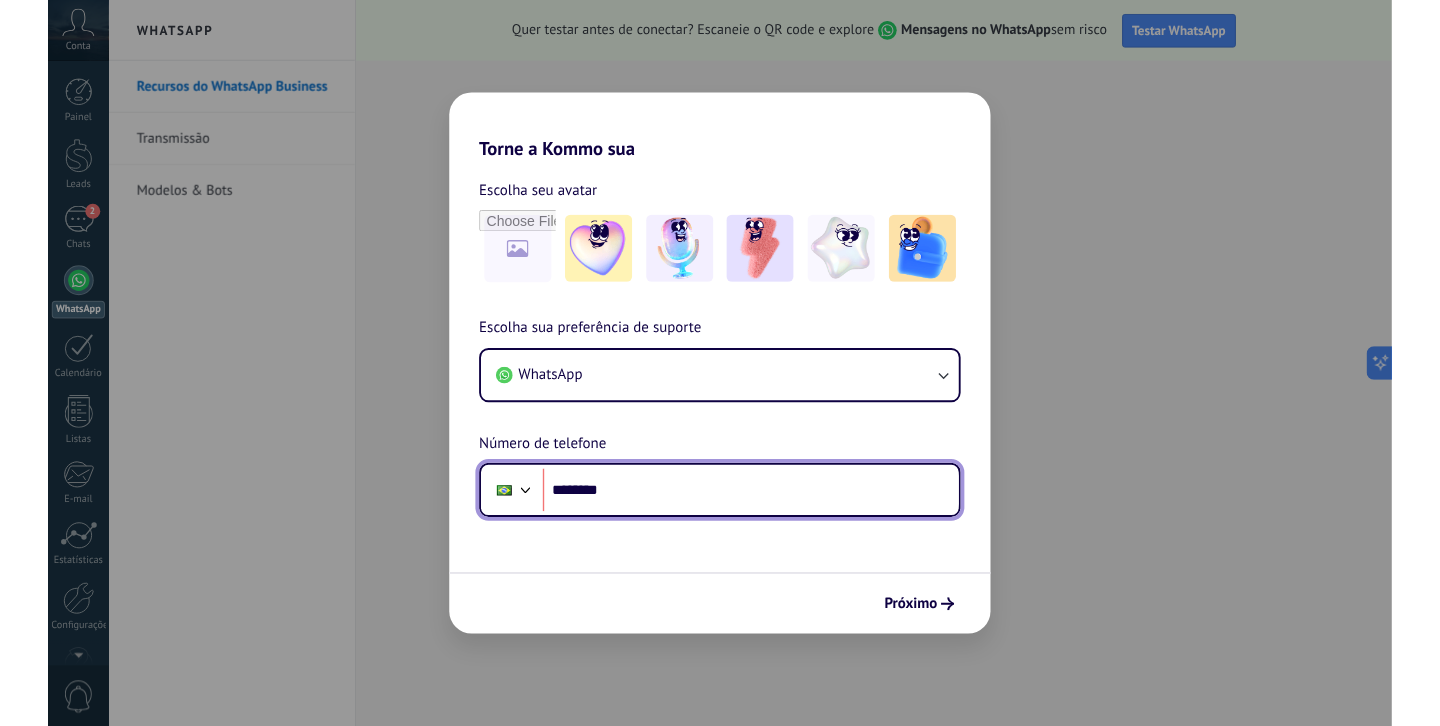 scroll, scrollTop: 0, scrollLeft: 0, axis: both 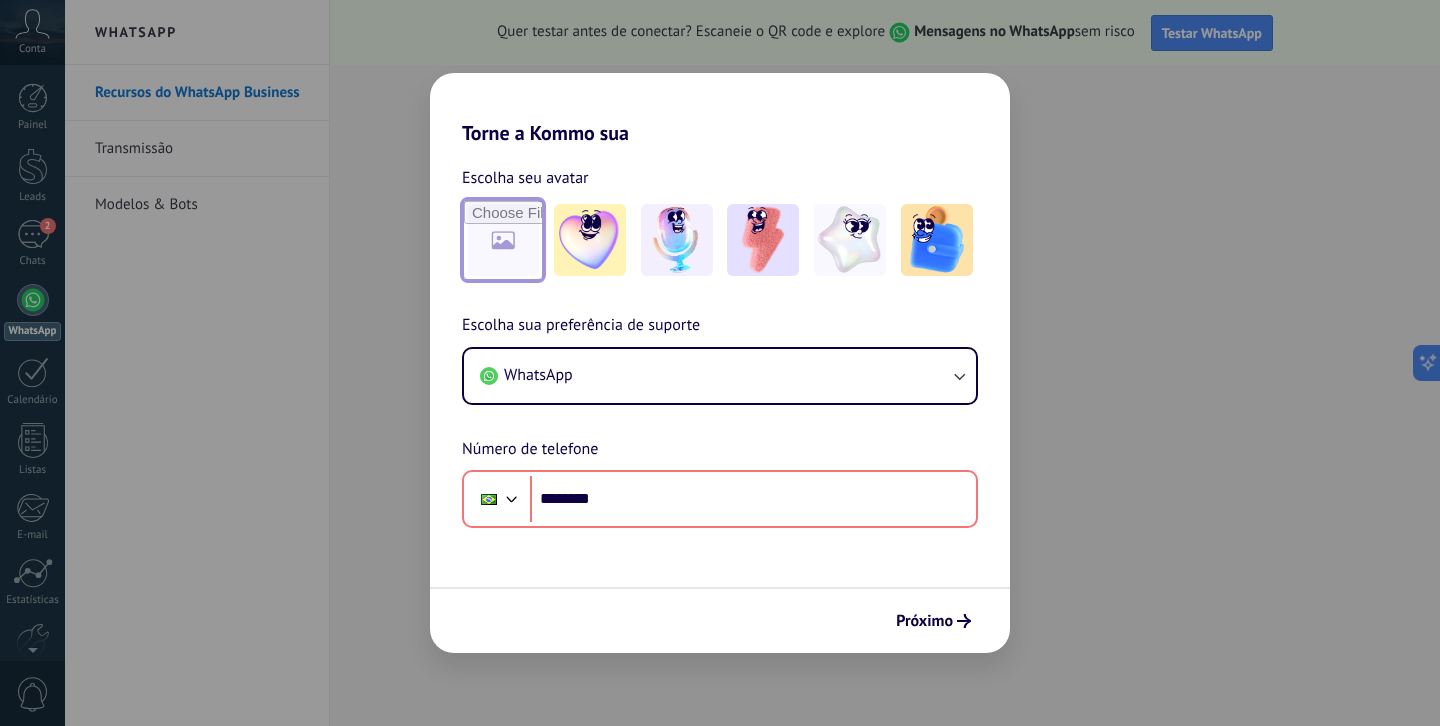 click at bounding box center [503, 240] 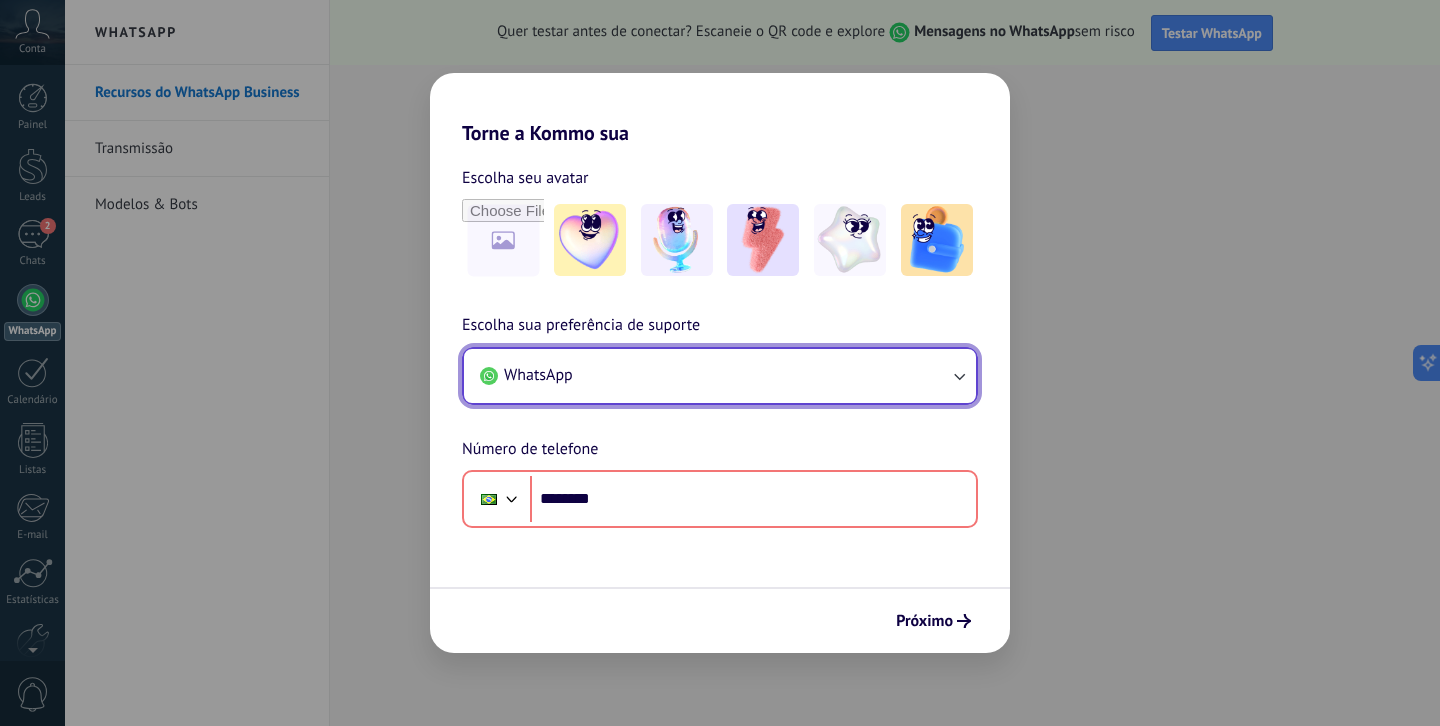 click on "WhatsApp" at bounding box center (538, 375) 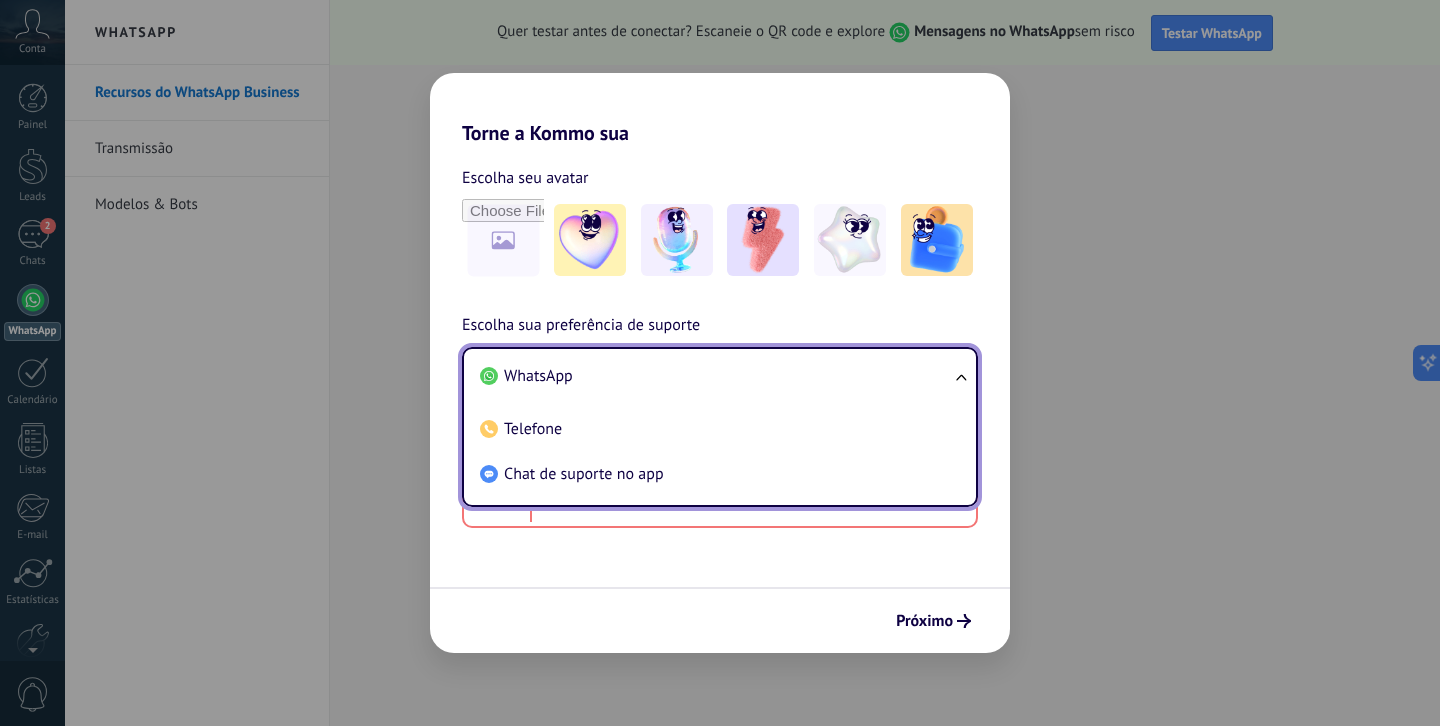 click on "WhatsApp" at bounding box center [716, 376] 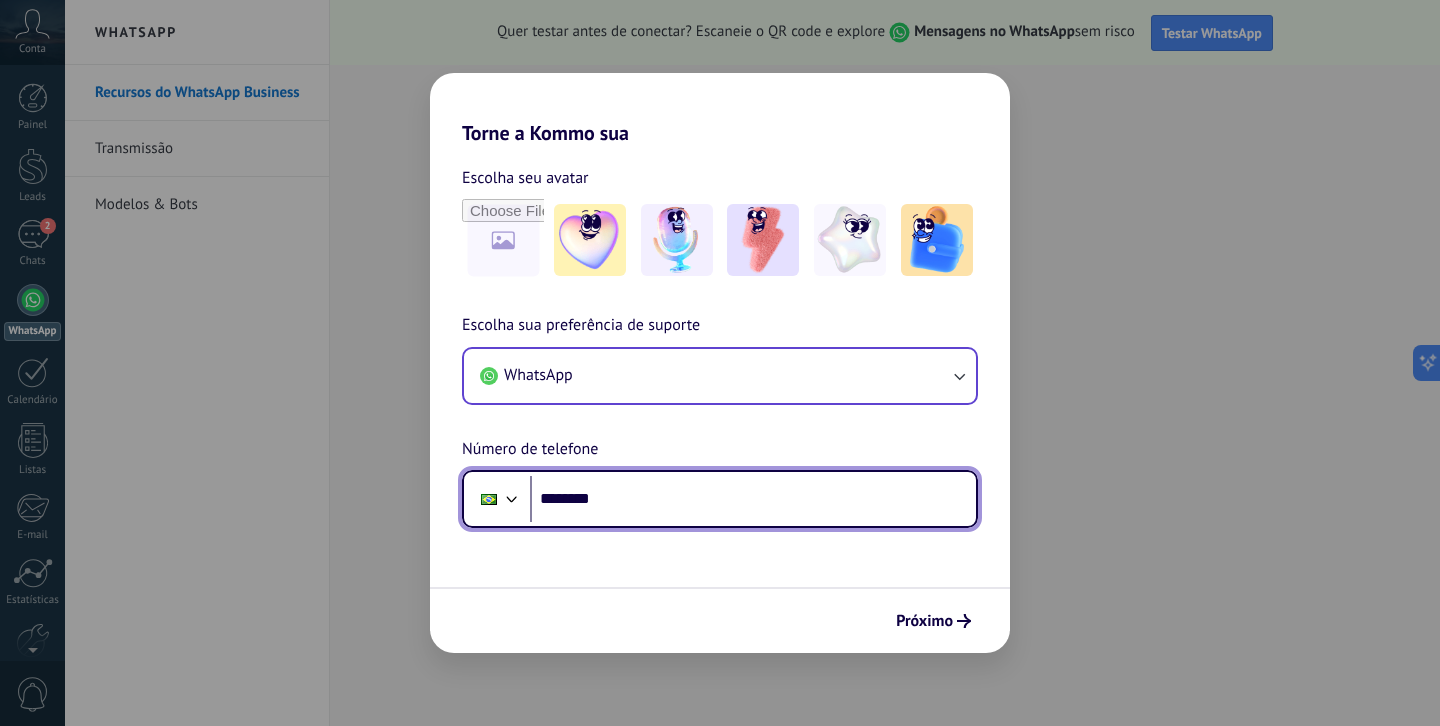 click on "********" at bounding box center [753, 499] 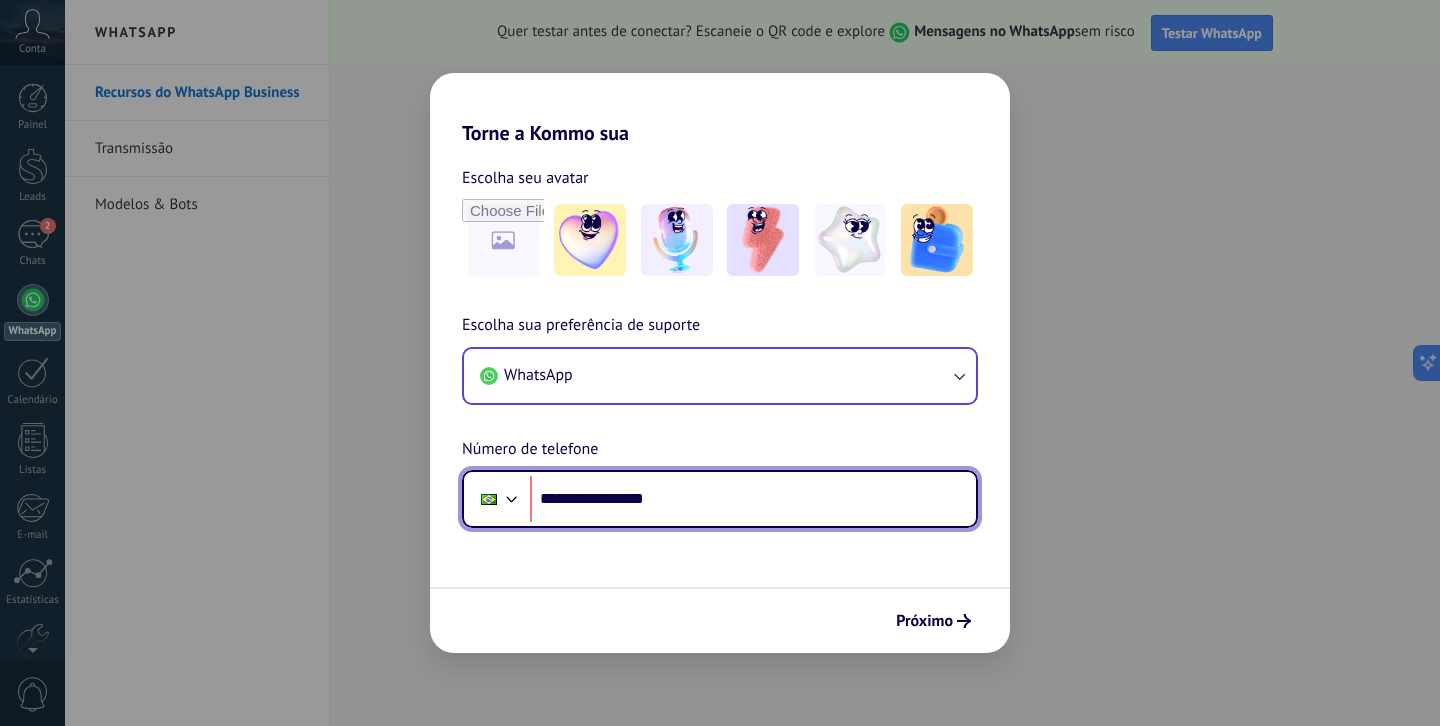 type on "**********" 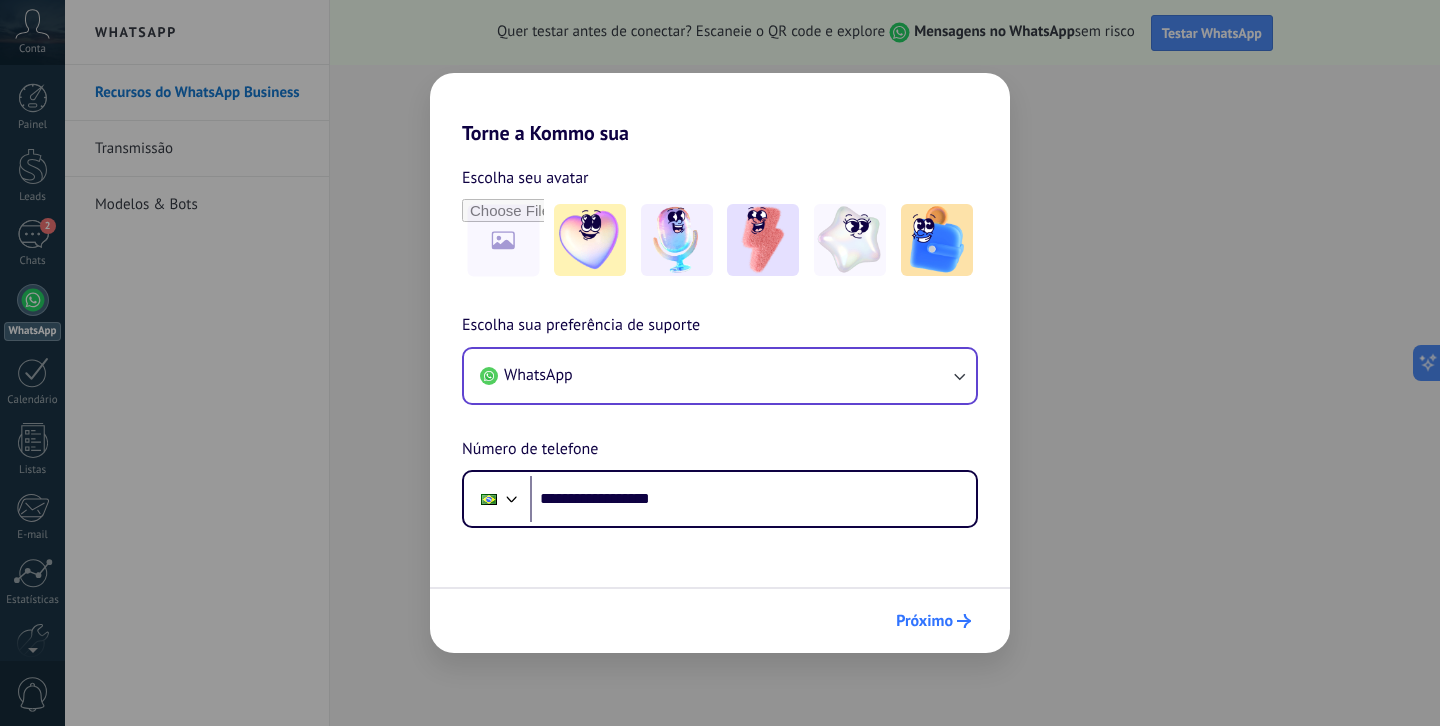 click on "Próximo" at bounding box center [924, 621] 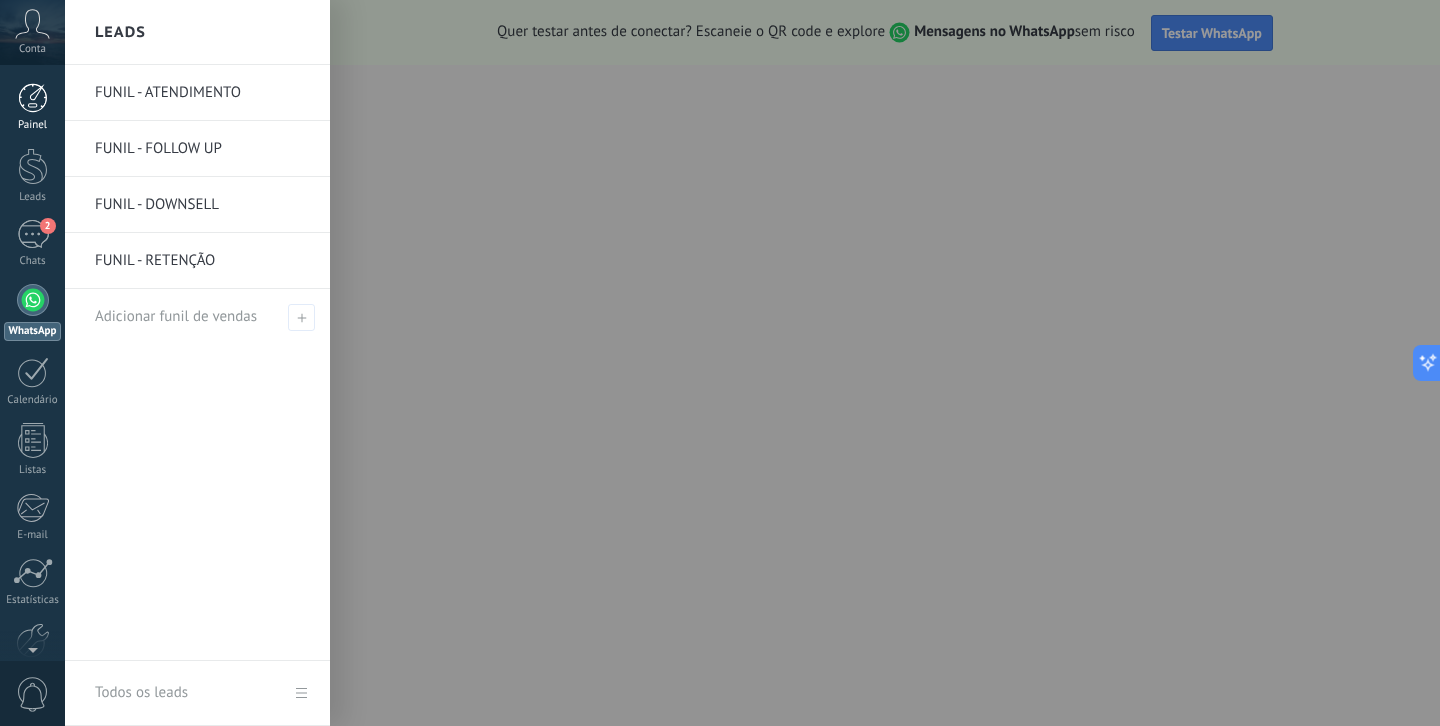 click at bounding box center (33, 98) 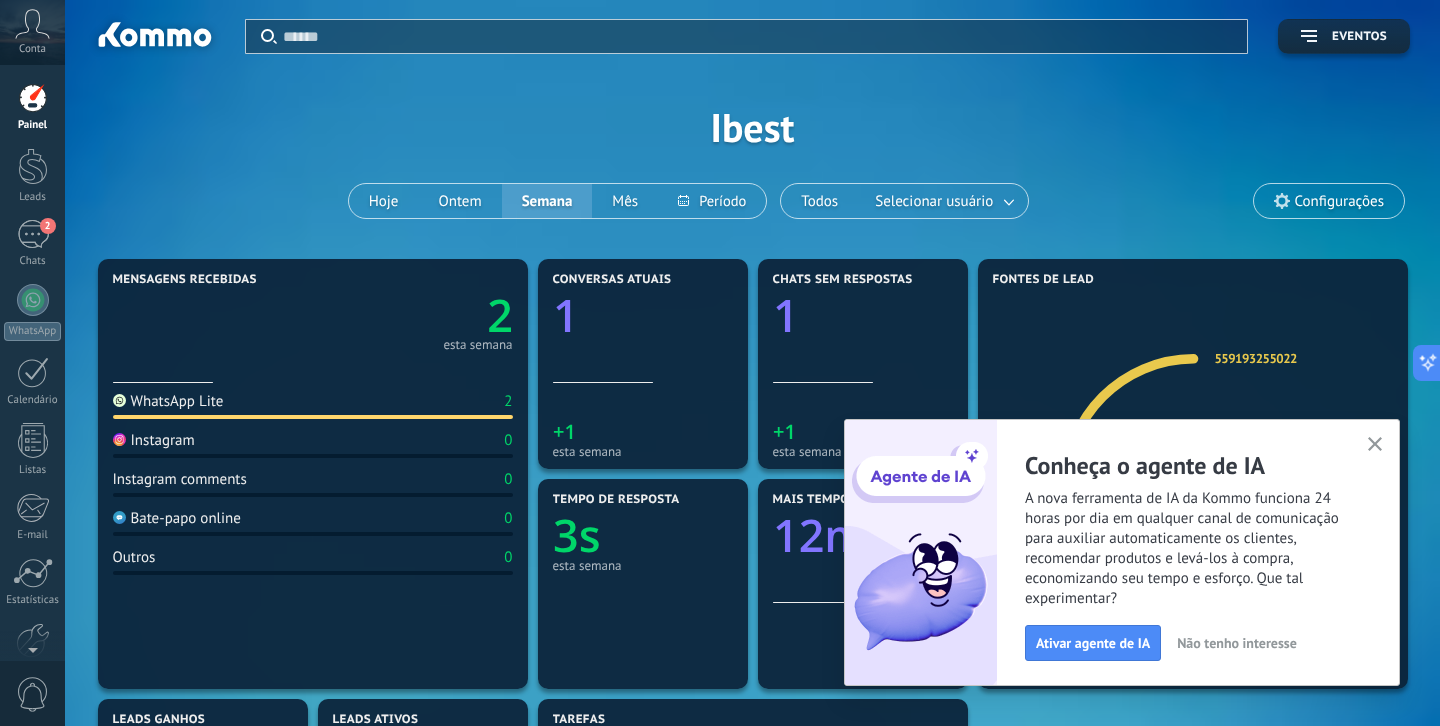click 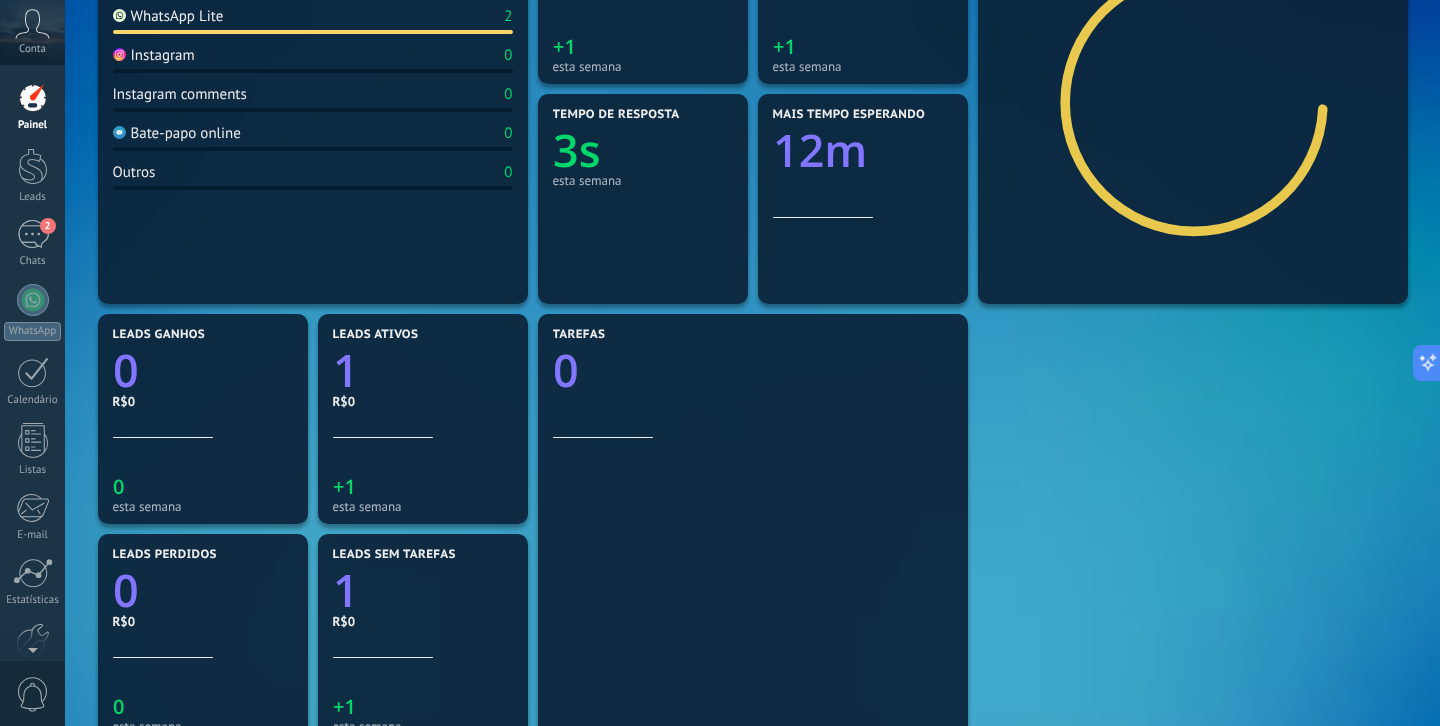 scroll, scrollTop: 0, scrollLeft: 0, axis: both 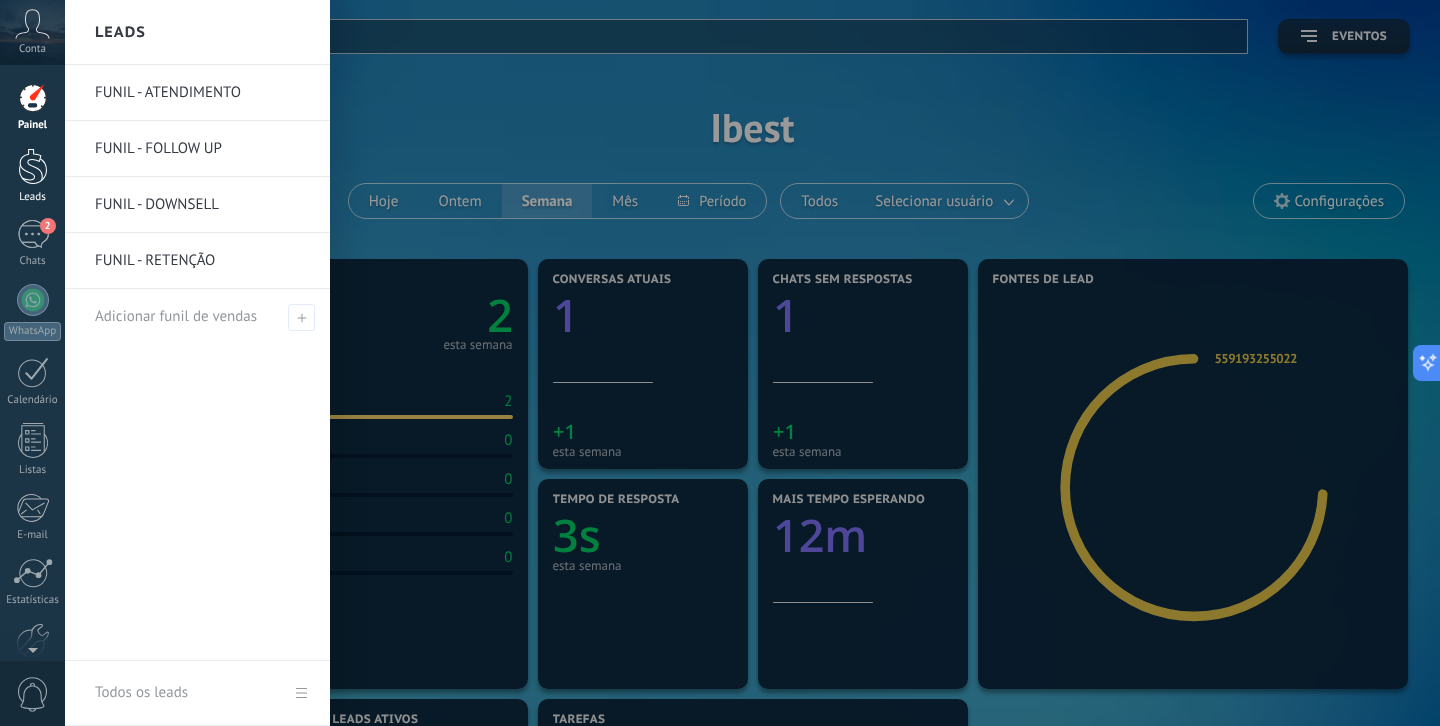 click at bounding box center (33, 166) 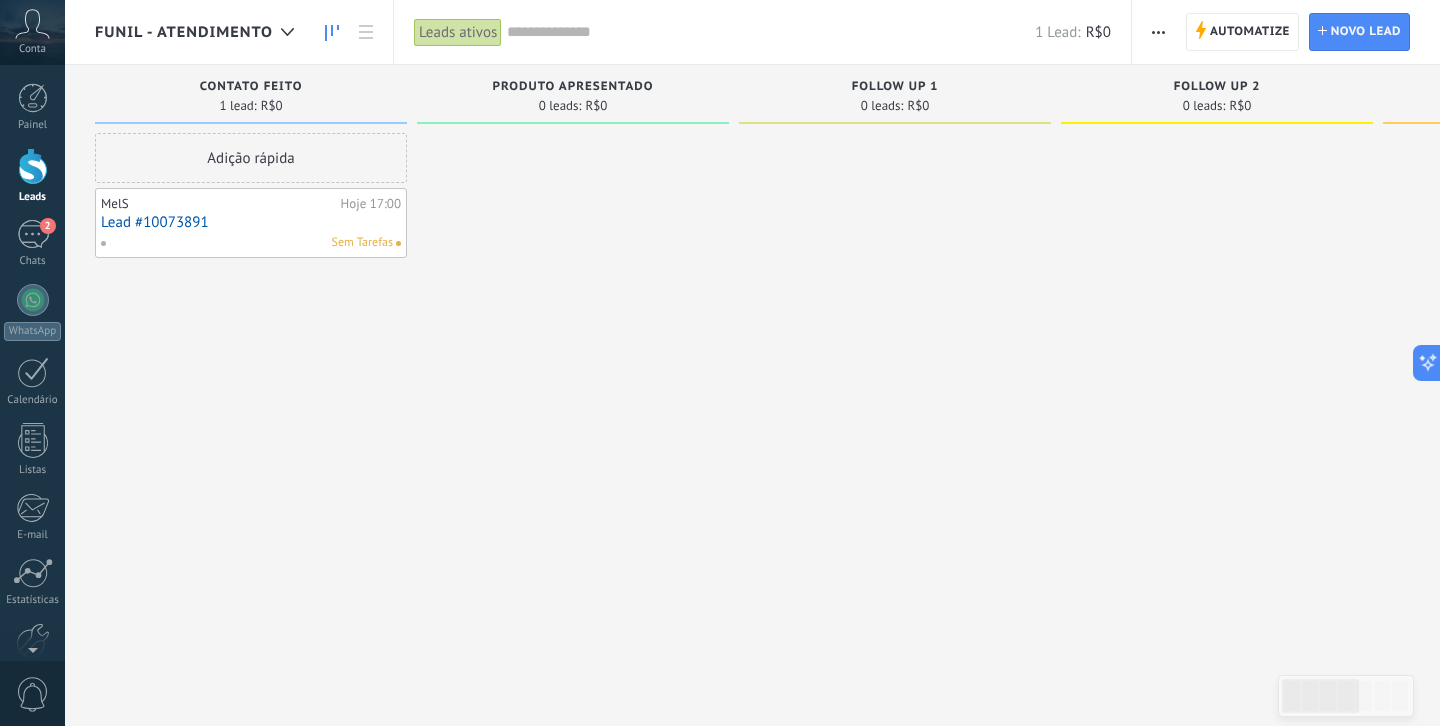 click on "Sem Tarefas" at bounding box center [246, 243] 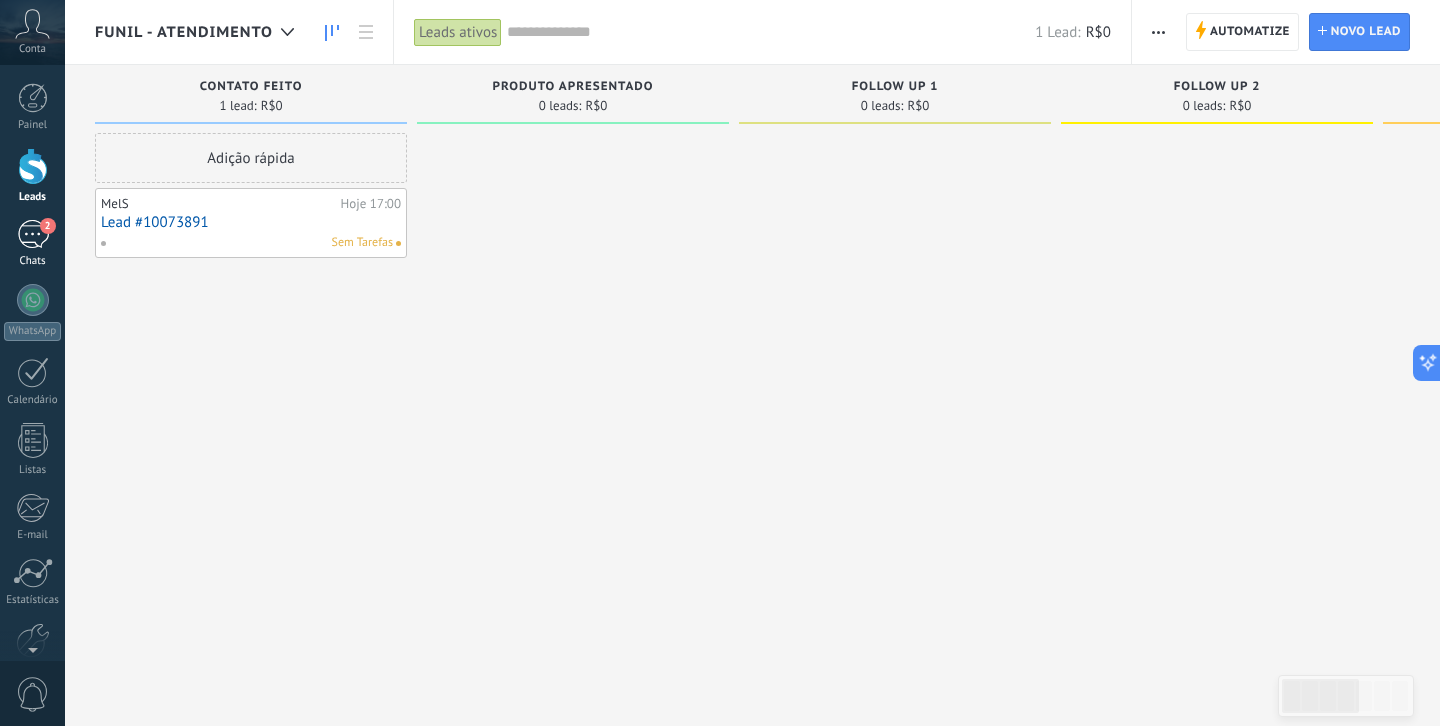 click on "2" at bounding box center [33, 234] 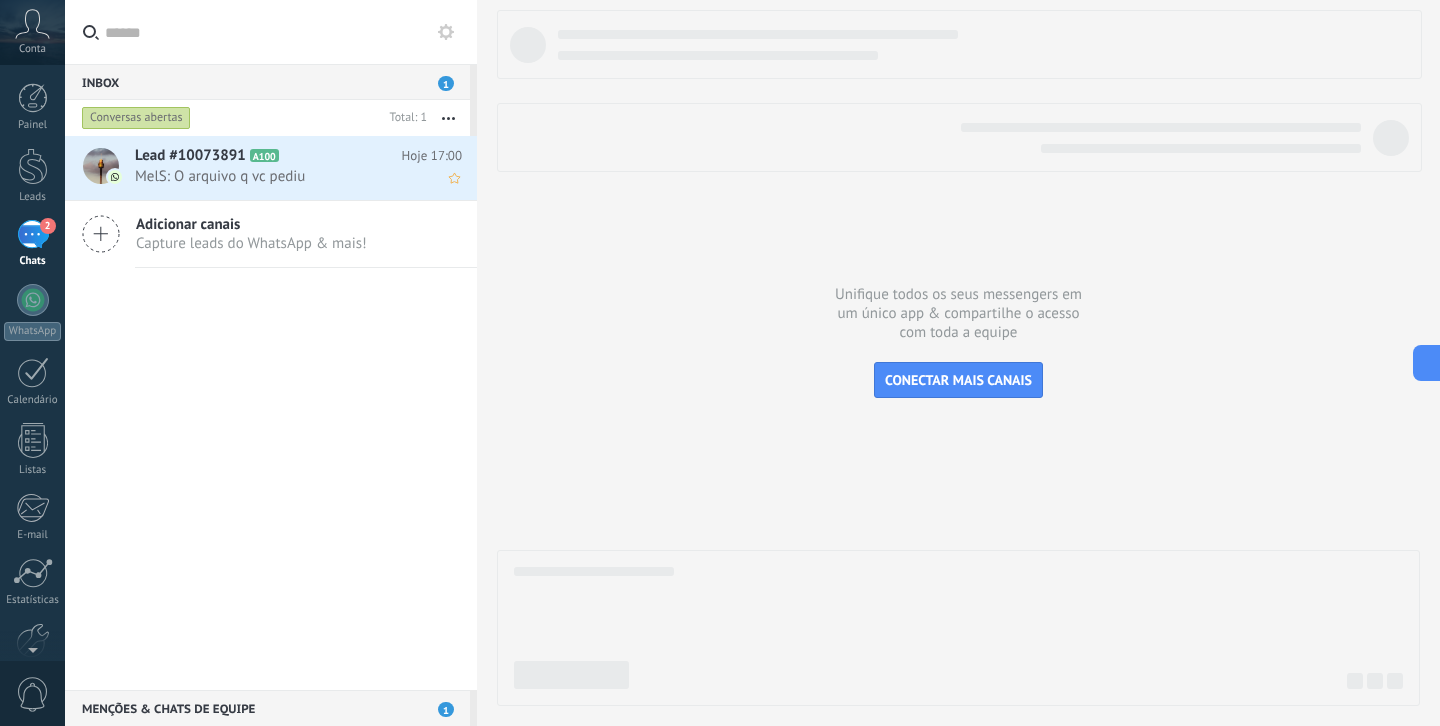 click on "MelS: O arquivo q vc pediu" at bounding box center (279, 176) 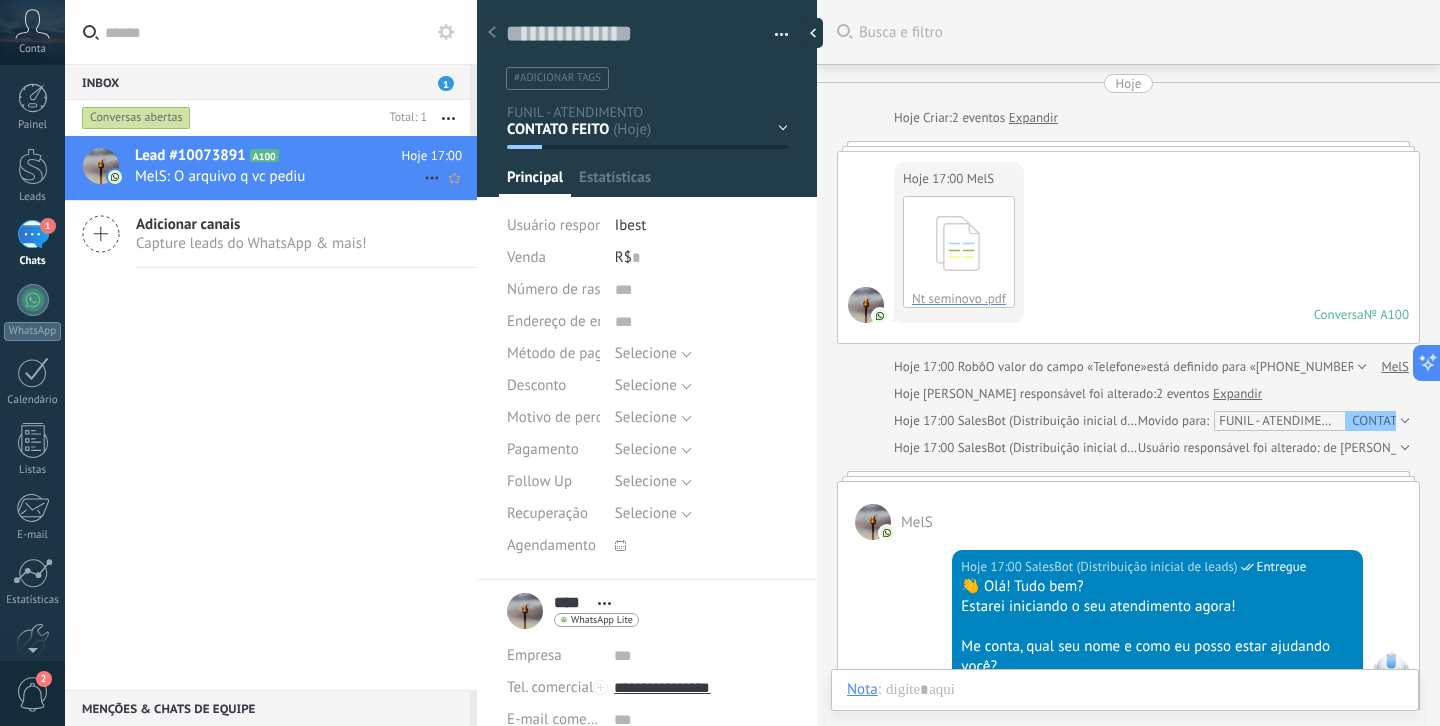 scroll, scrollTop: 893, scrollLeft: 0, axis: vertical 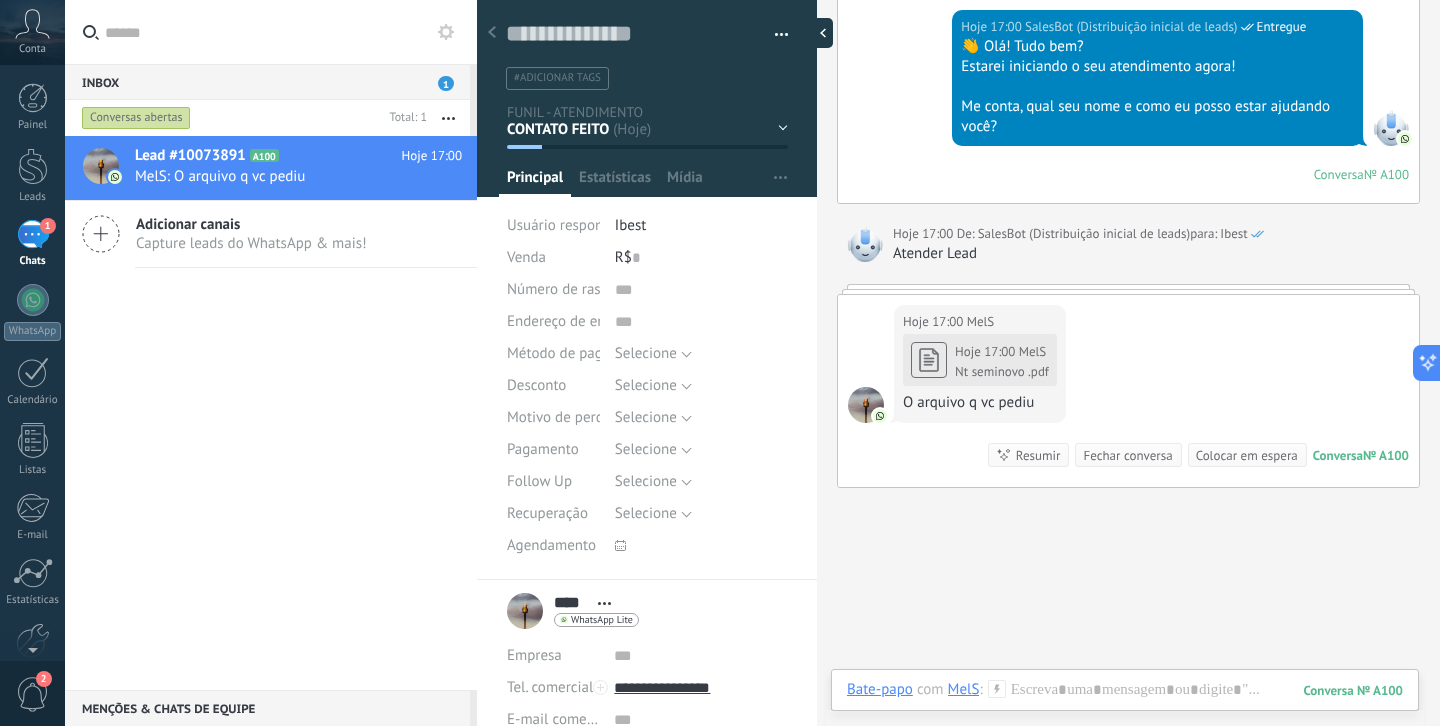 click at bounding box center [818, 33] 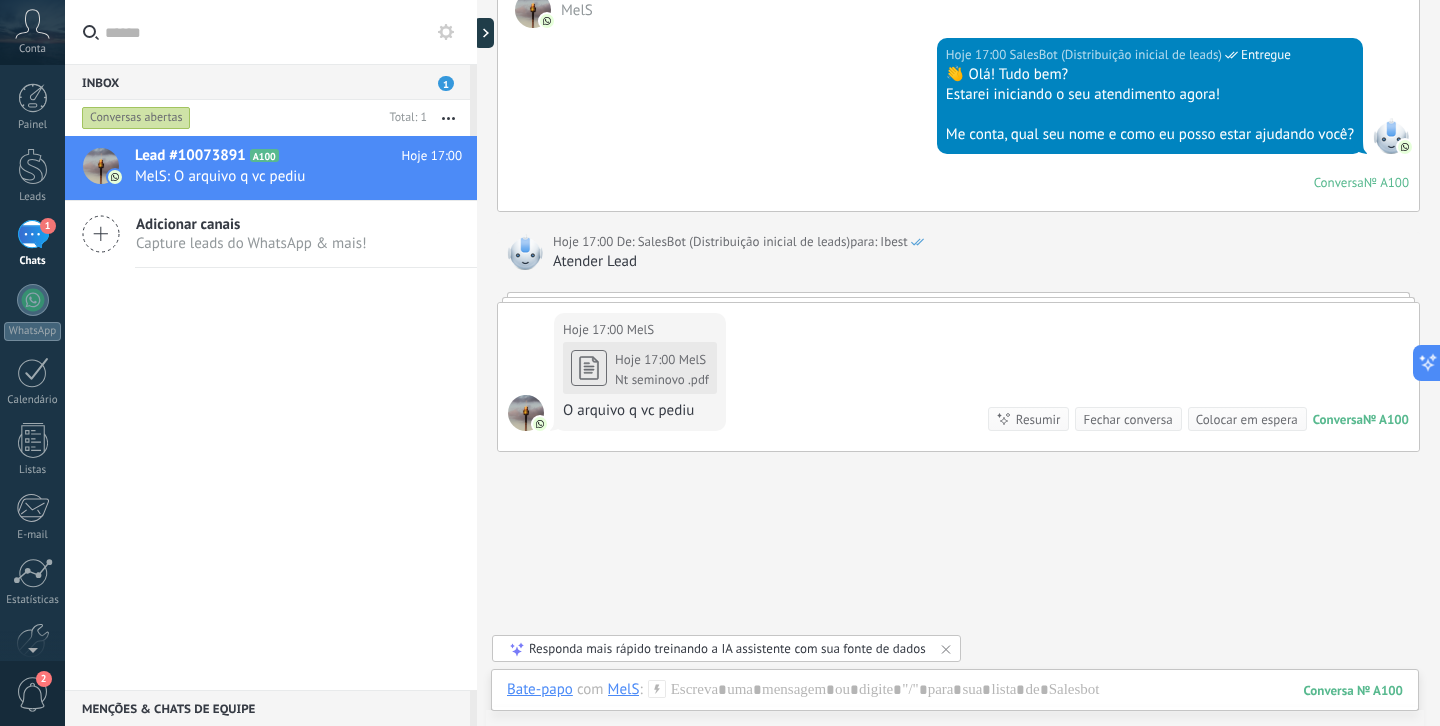 scroll, scrollTop: 919, scrollLeft: 0, axis: vertical 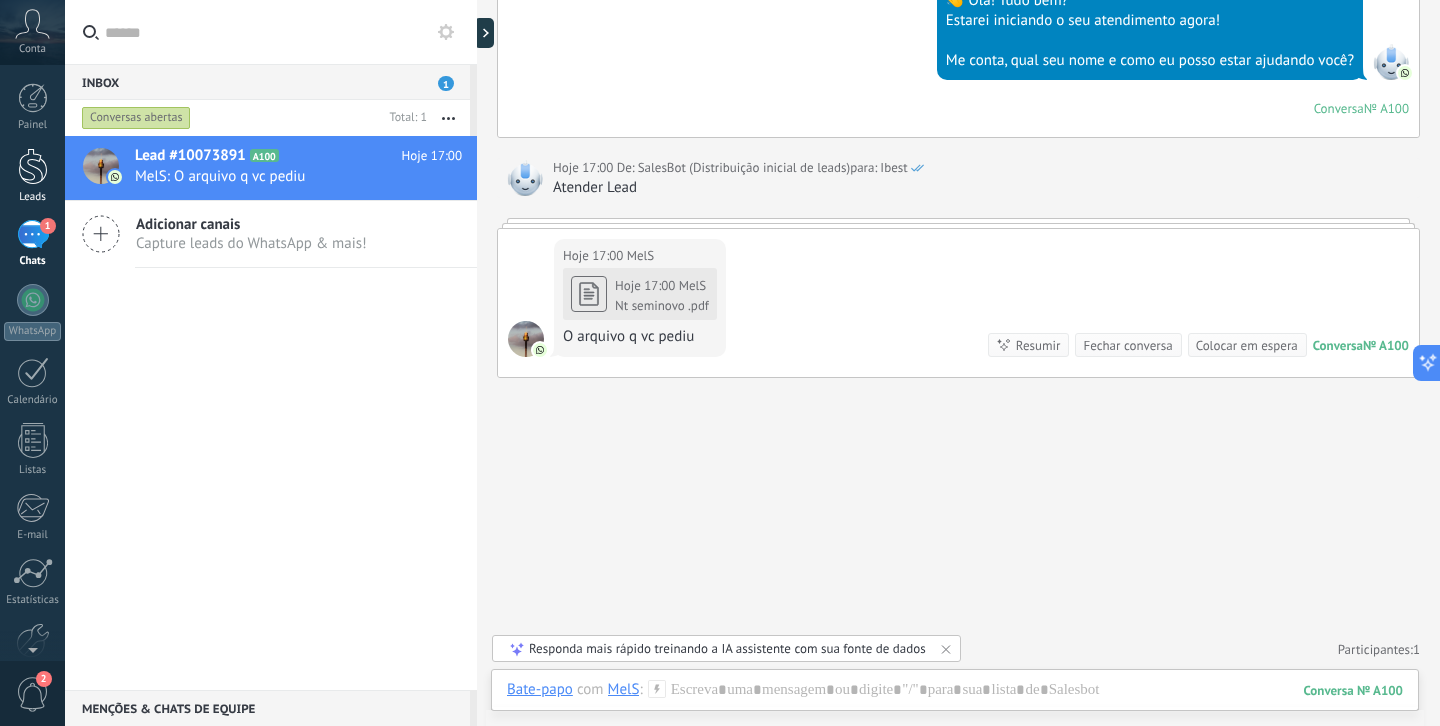 click on "Leads" at bounding box center [33, 197] 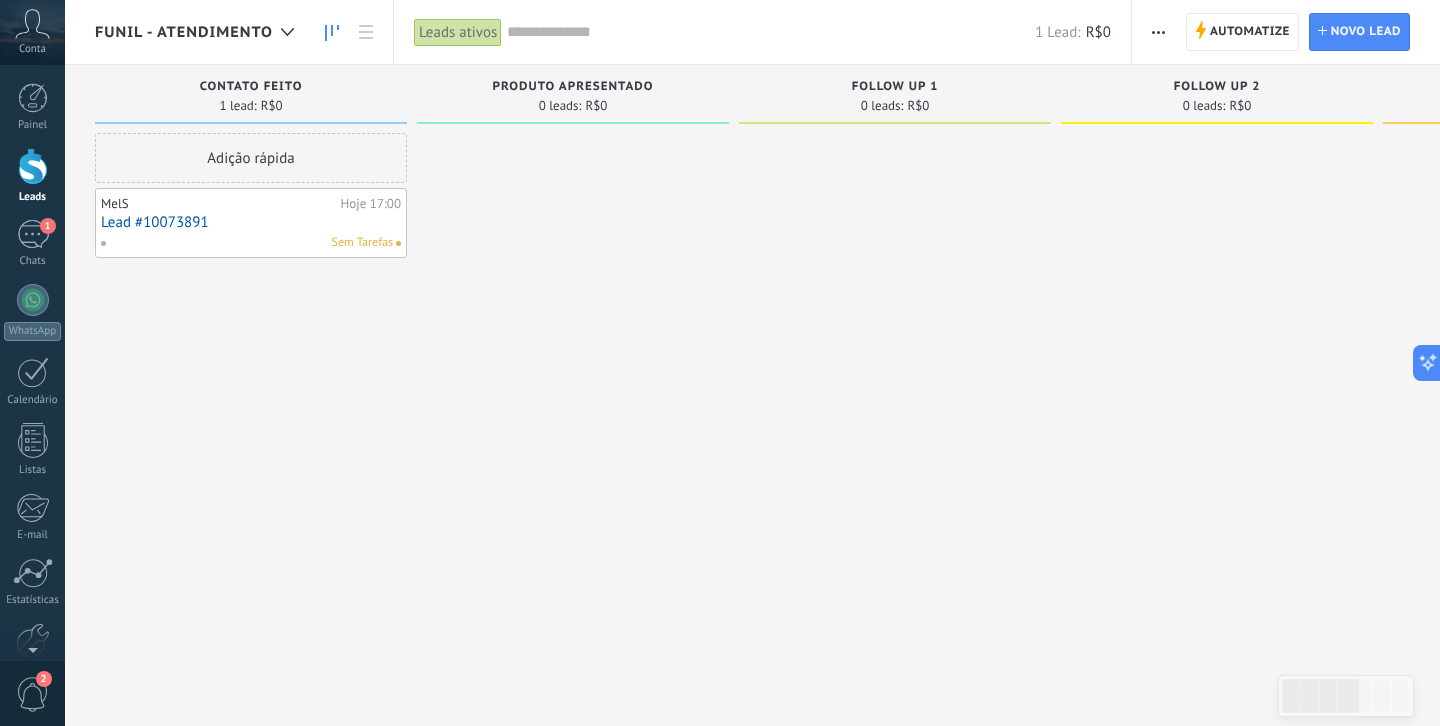 click on "Sem Tarefas" at bounding box center [246, 243] 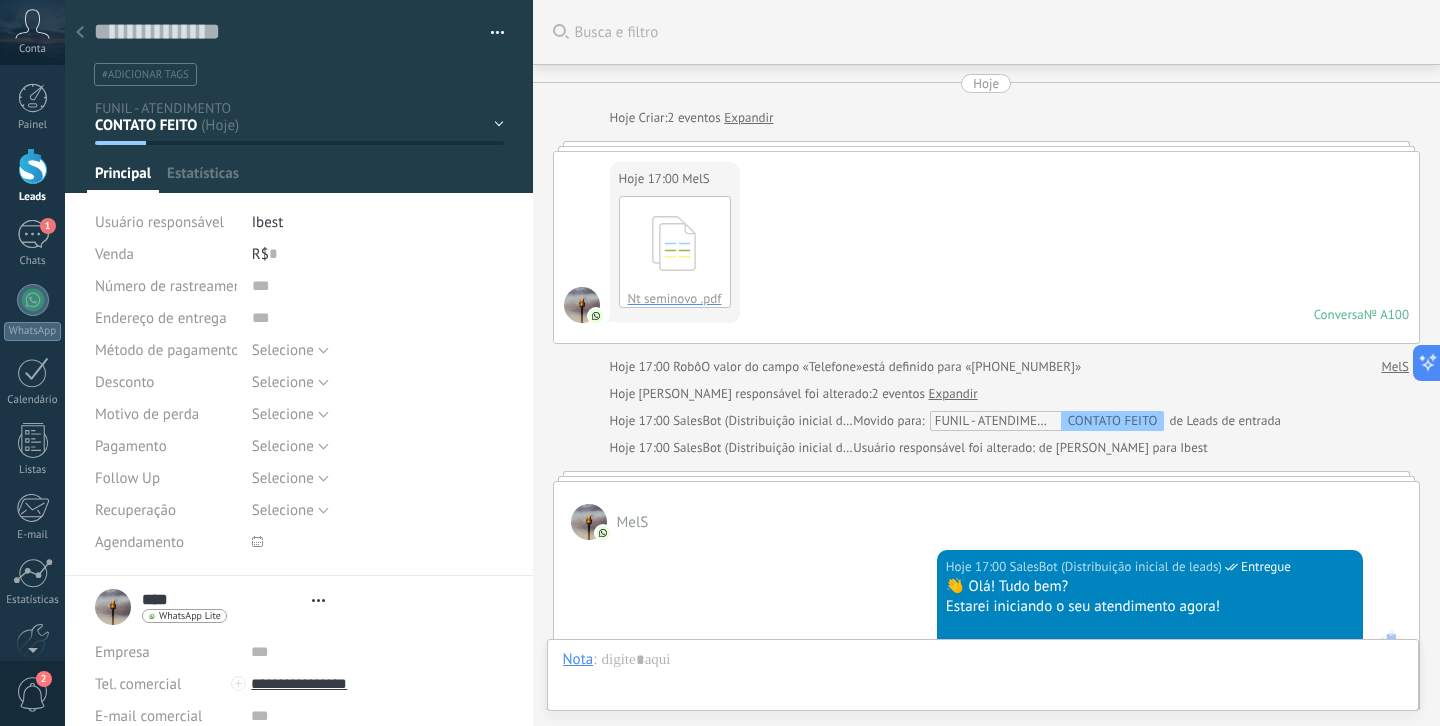 type on "**********" 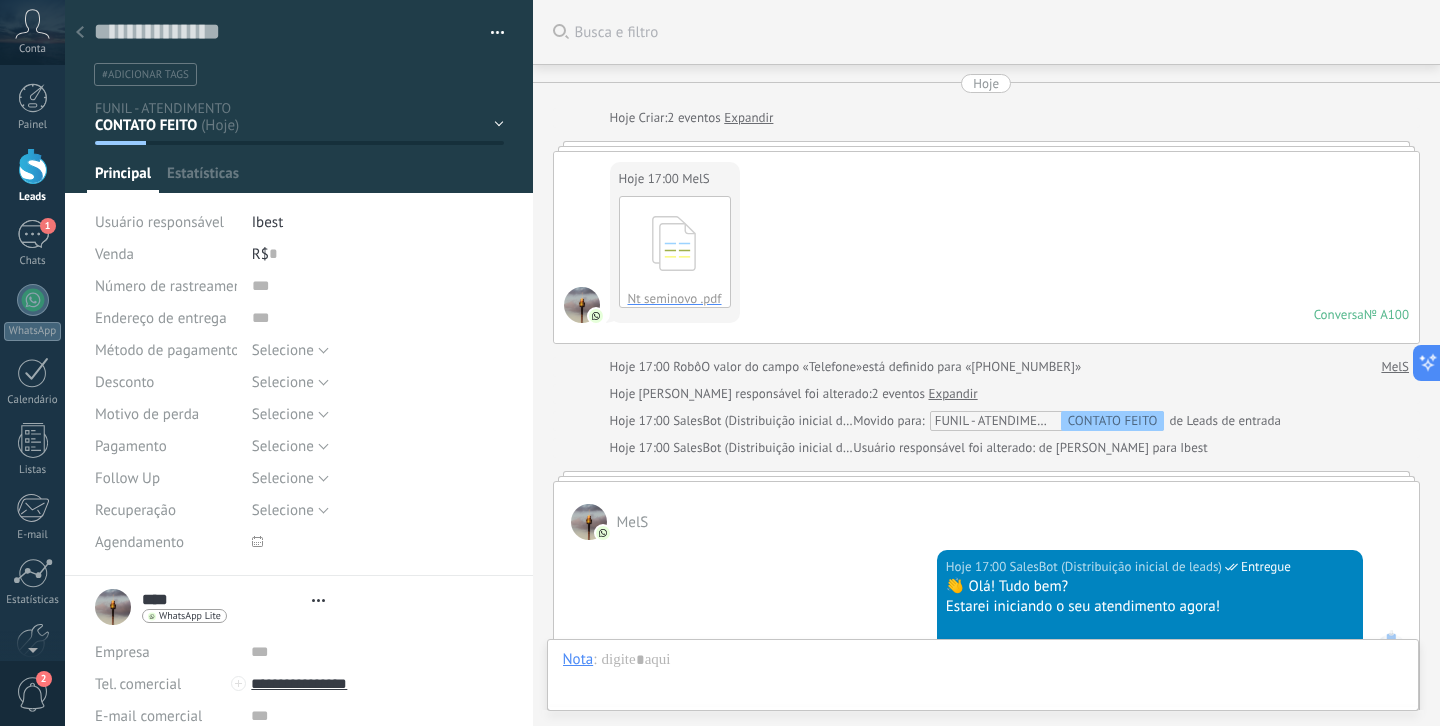 scroll, scrollTop: 30, scrollLeft: 0, axis: vertical 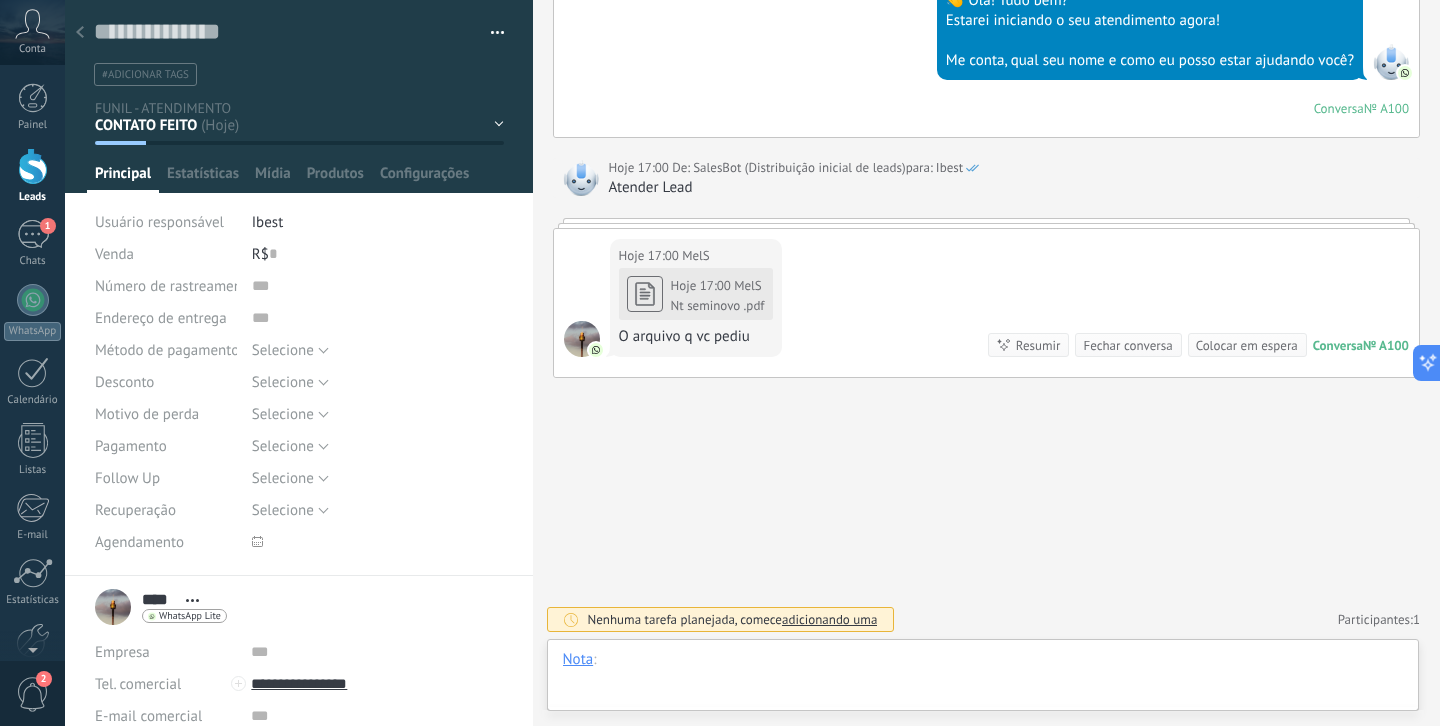 click at bounding box center (983, 680) 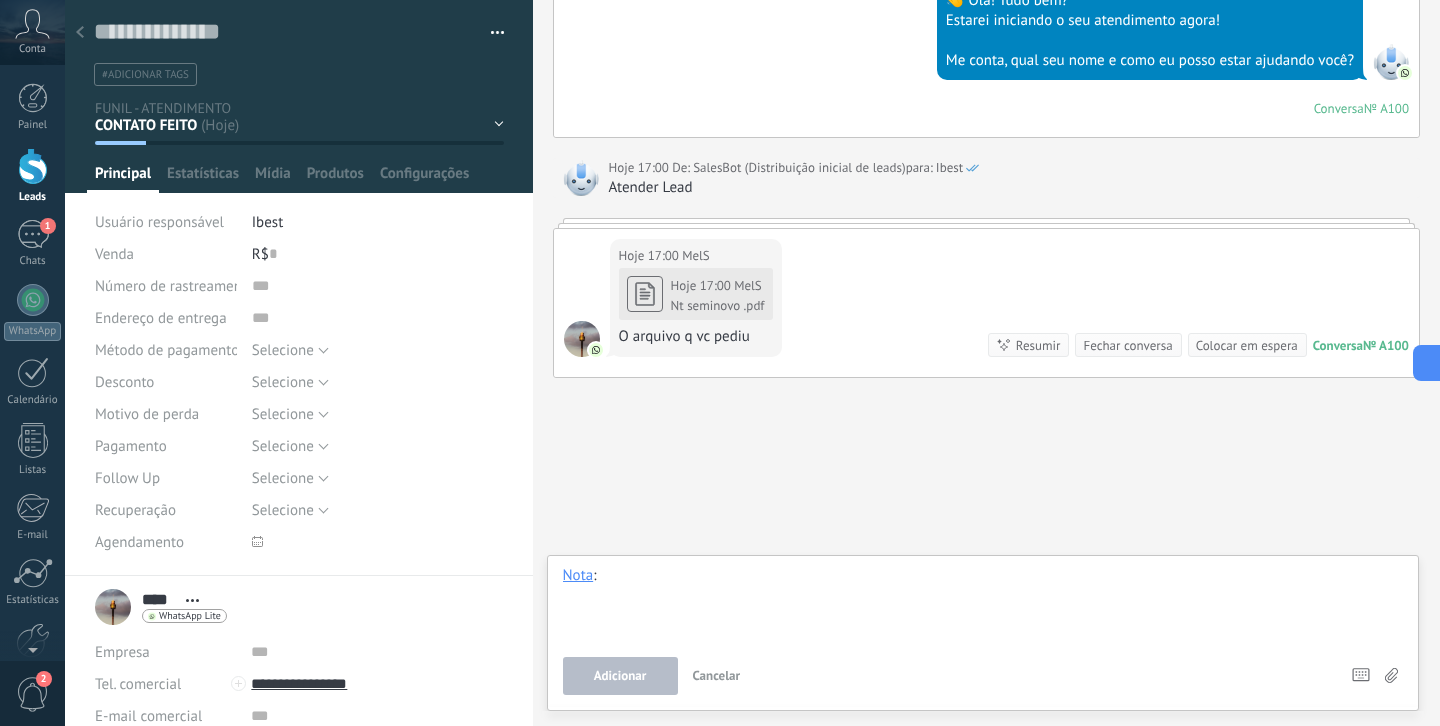 type 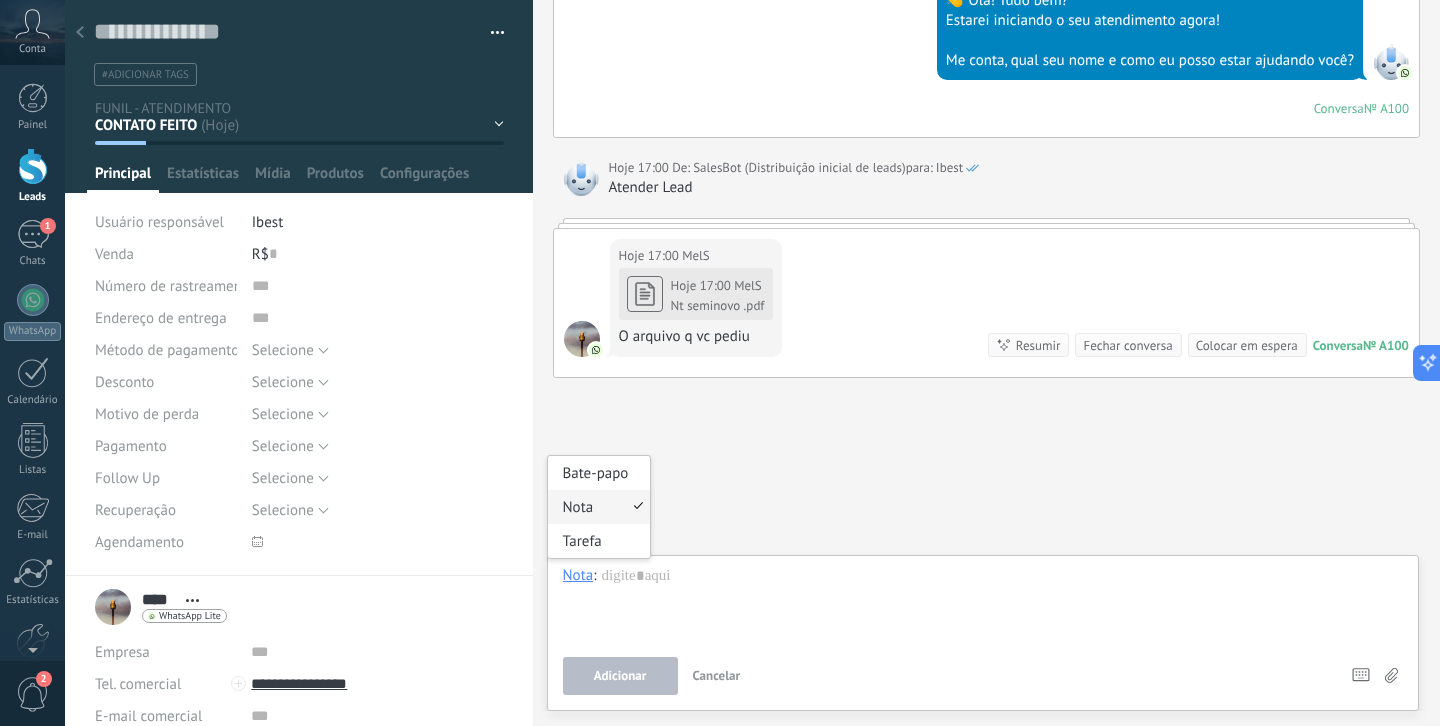 click on "Nota" at bounding box center [578, 575] 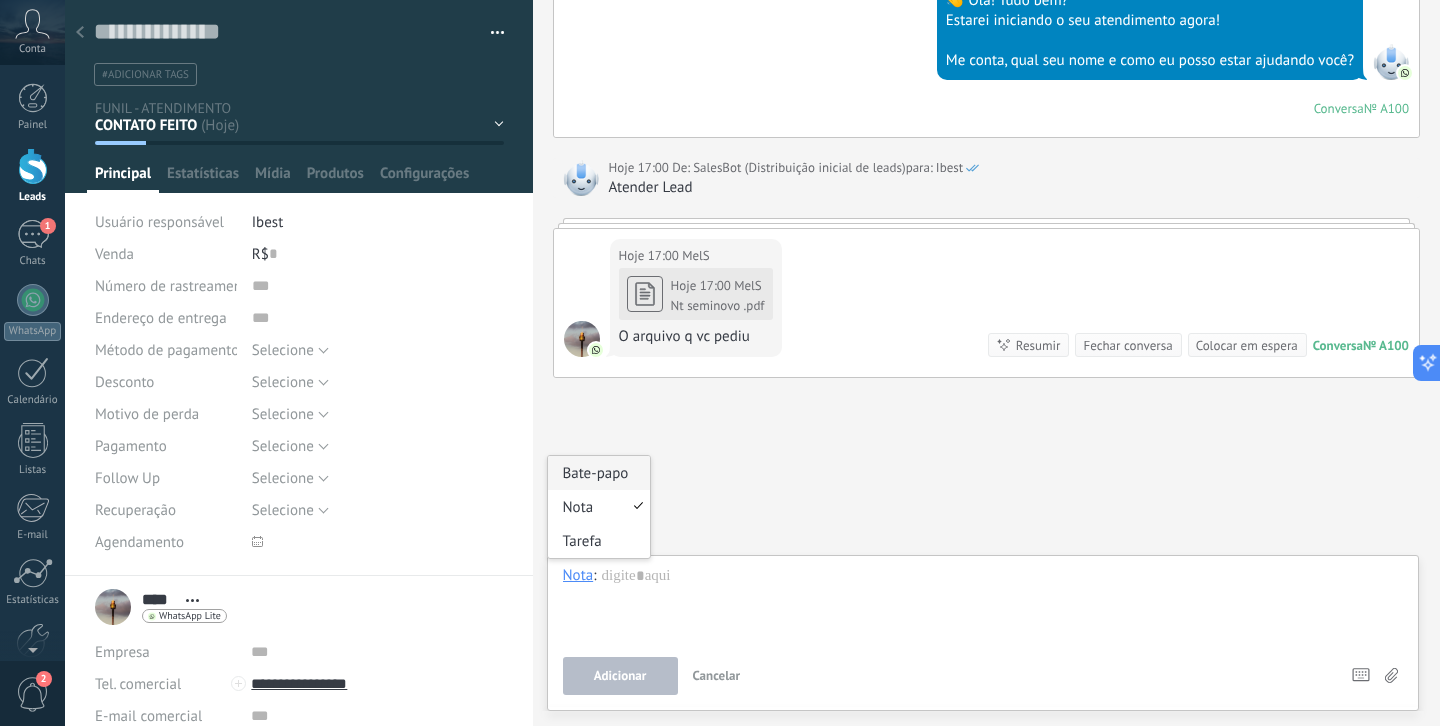 click on "Bate-papo" at bounding box center (599, 473) 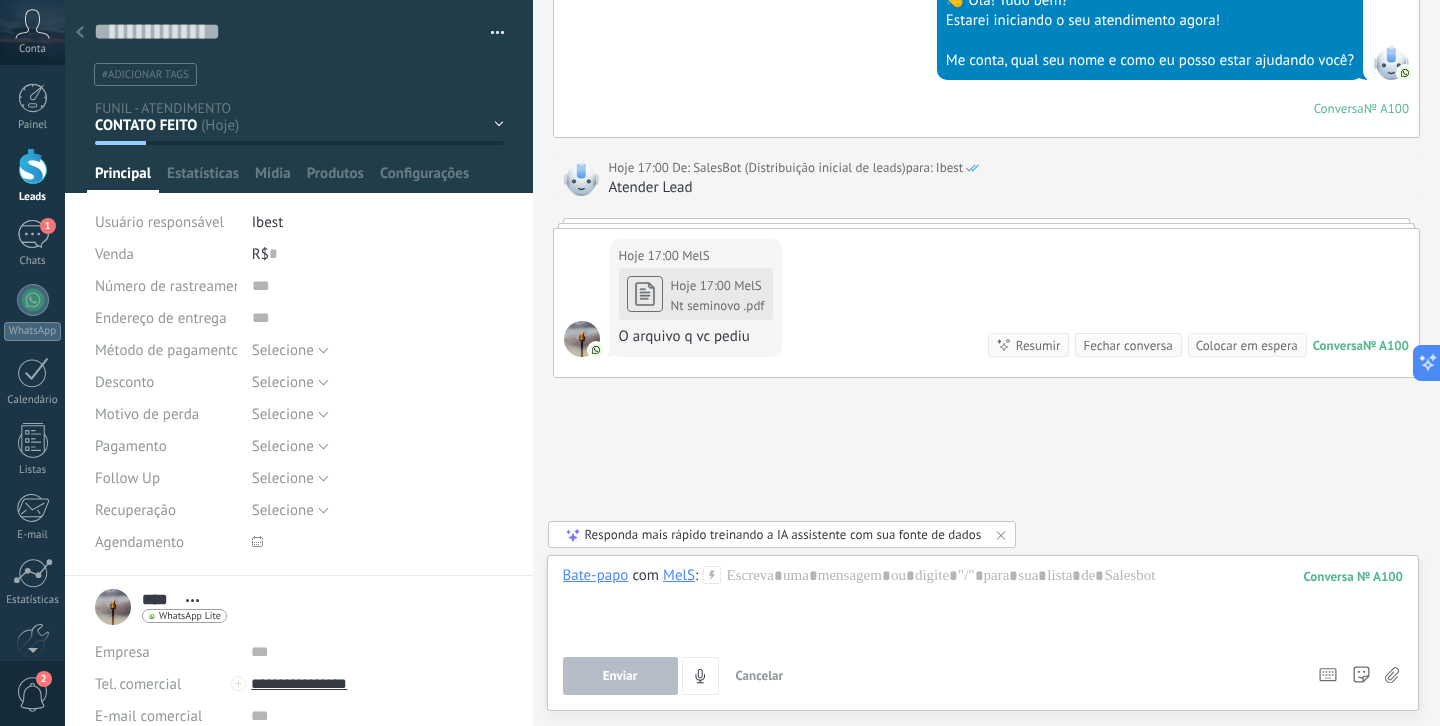 type 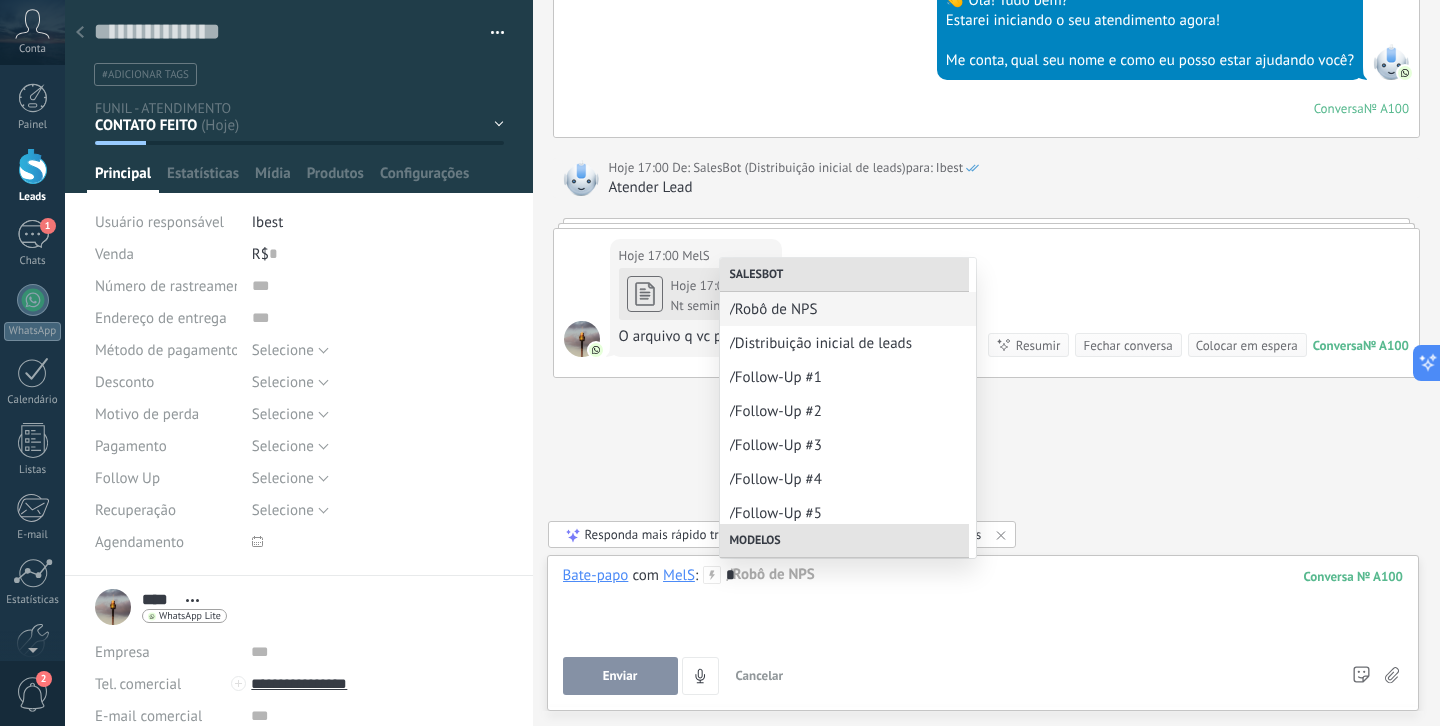 scroll, scrollTop: 584, scrollLeft: 0, axis: vertical 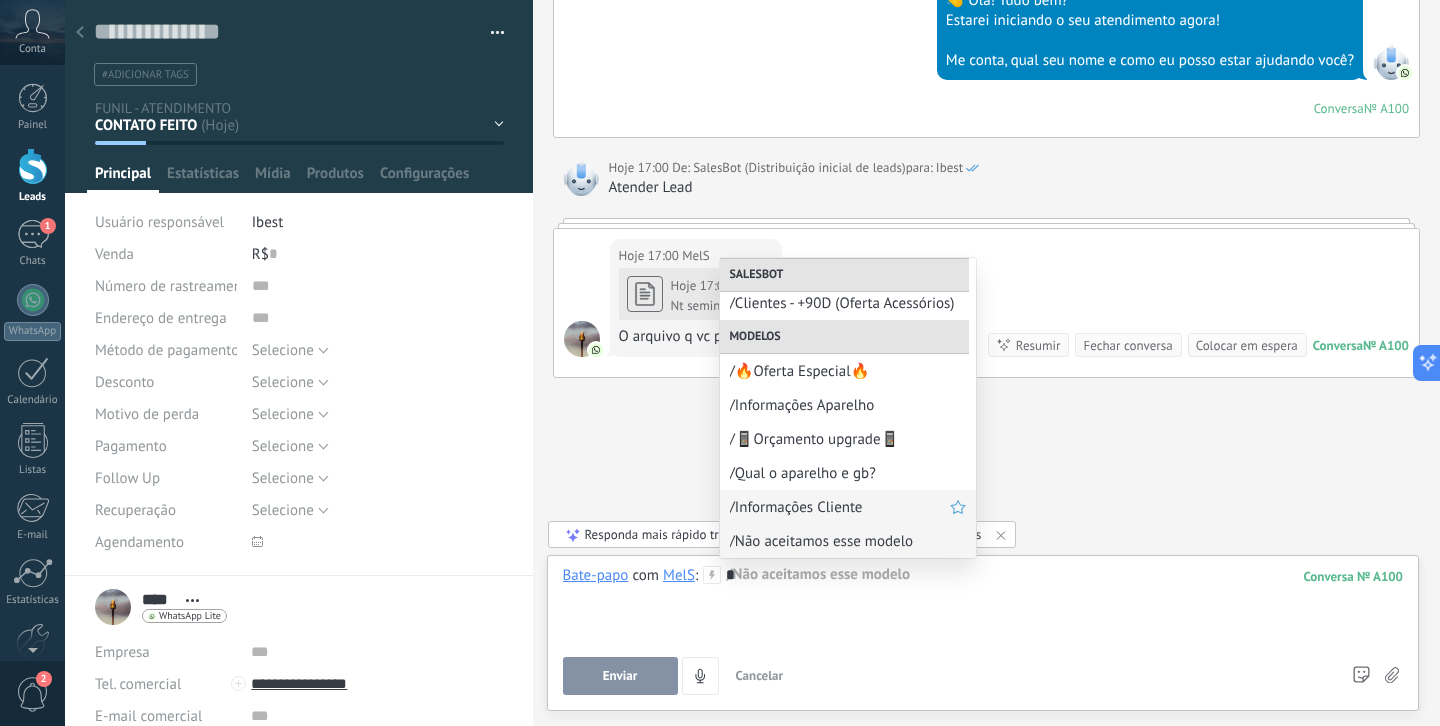 click on "/Informações Cliente" at bounding box center [840, 507] 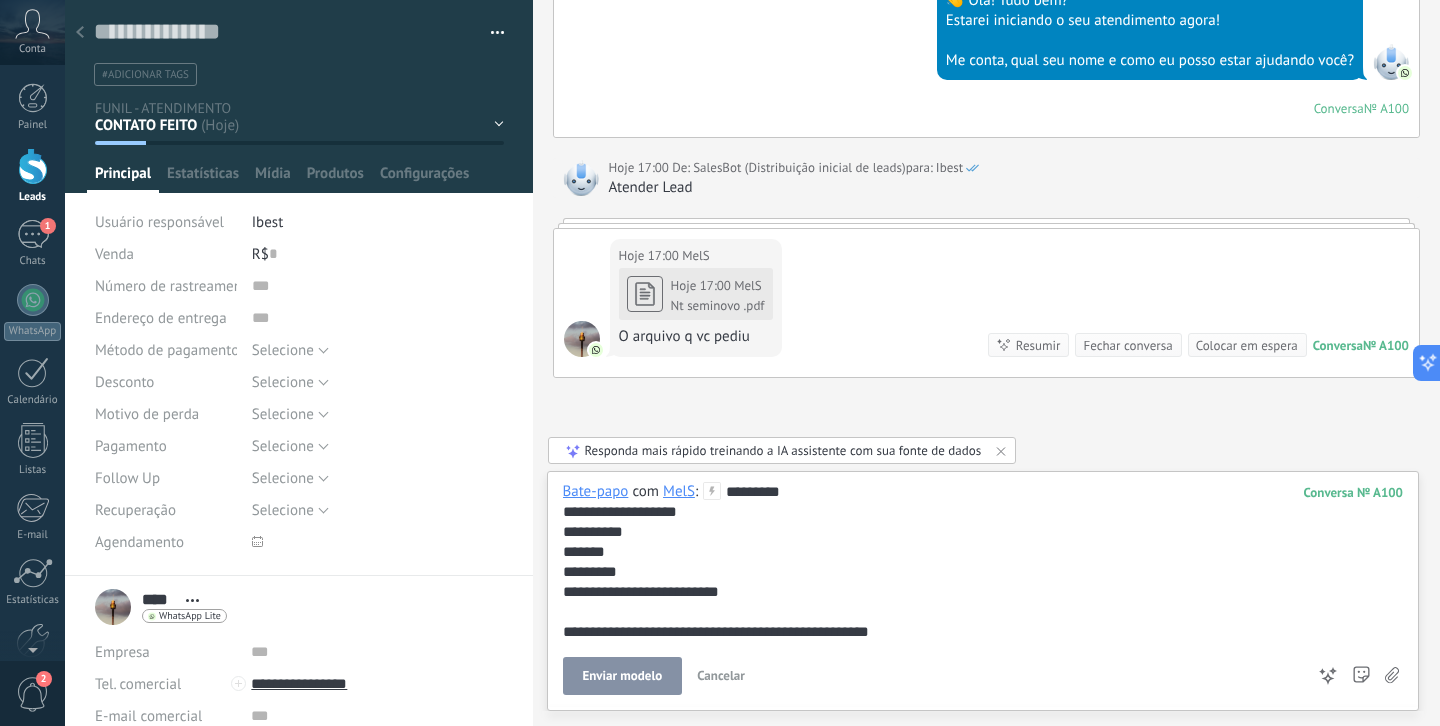 click on "**********" at bounding box center (983, 562) 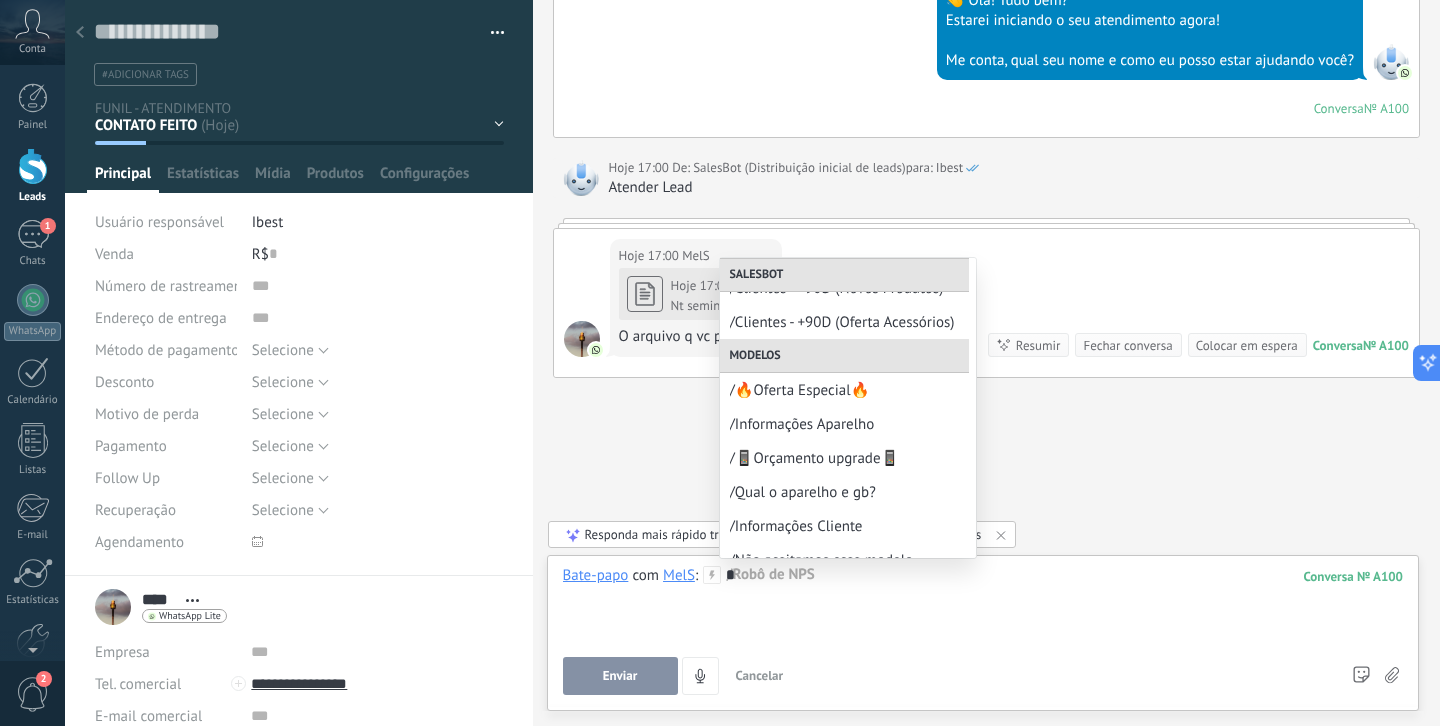 scroll, scrollTop: 584, scrollLeft: 0, axis: vertical 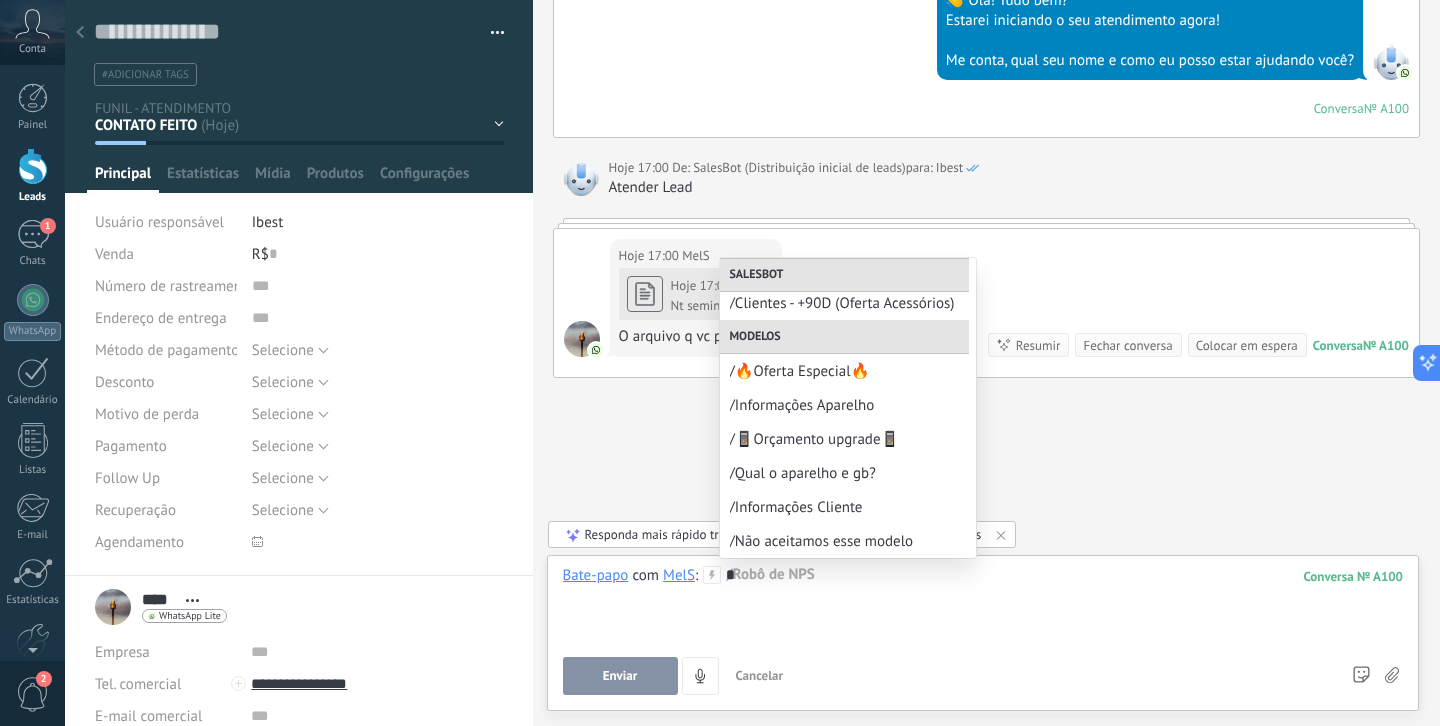 click on "/Qual o aparelho e gb?" at bounding box center (848, 473) 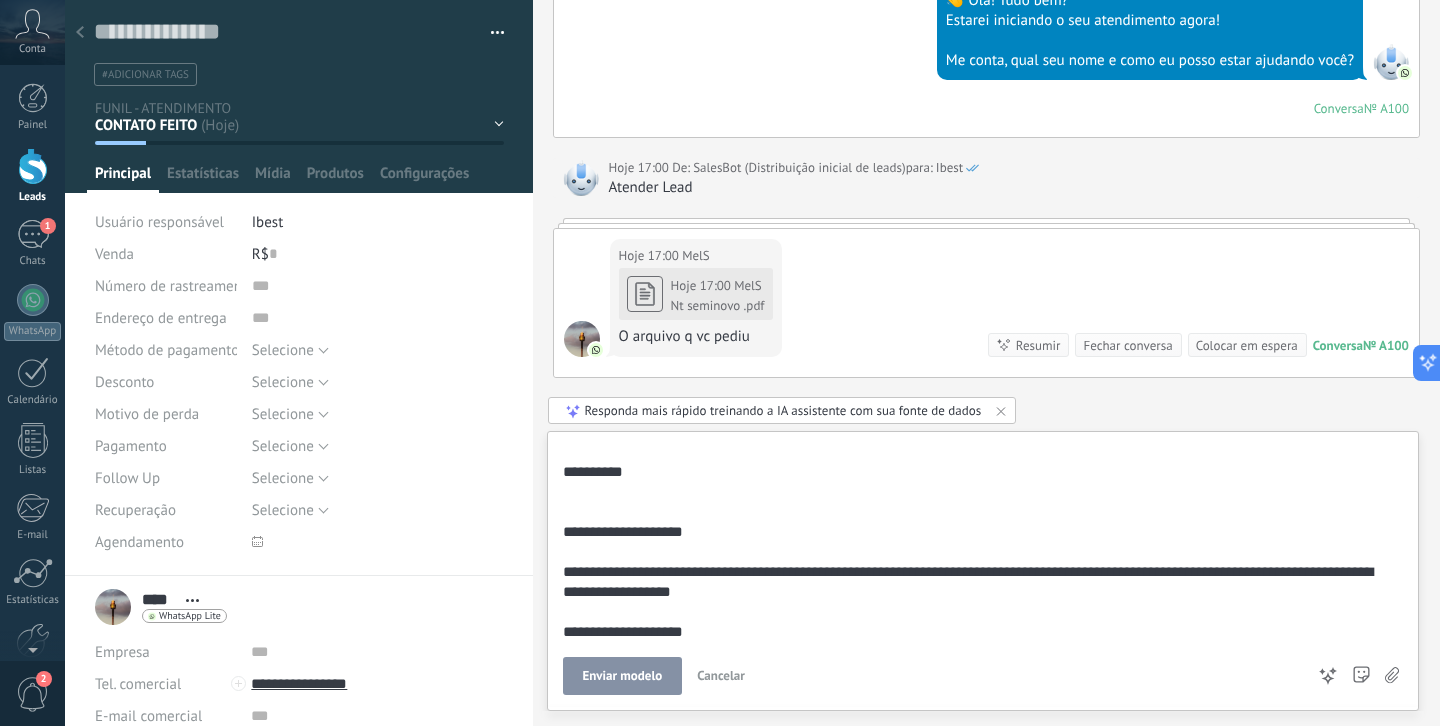 scroll, scrollTop: 0, scrollLeft: 0, axis: both 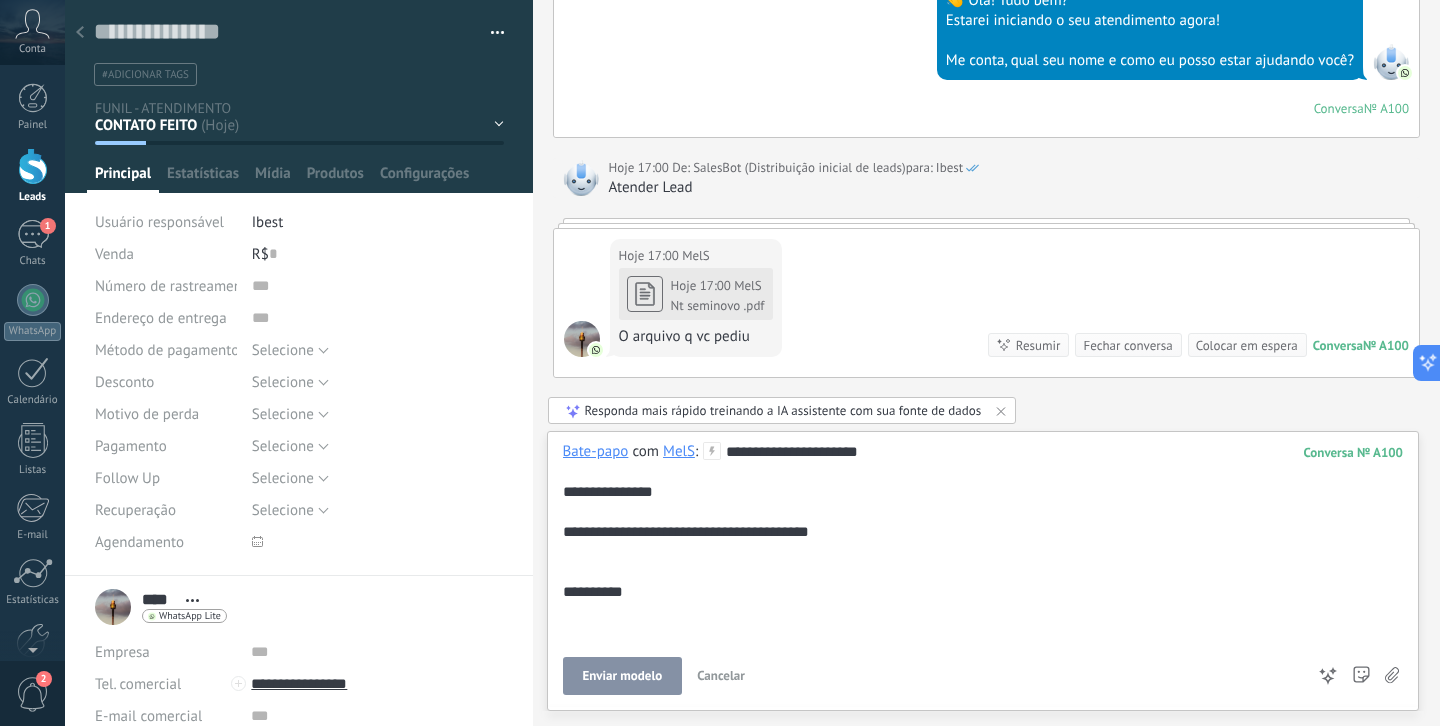 click on "Cancelar" at bounding box center [721, 675] 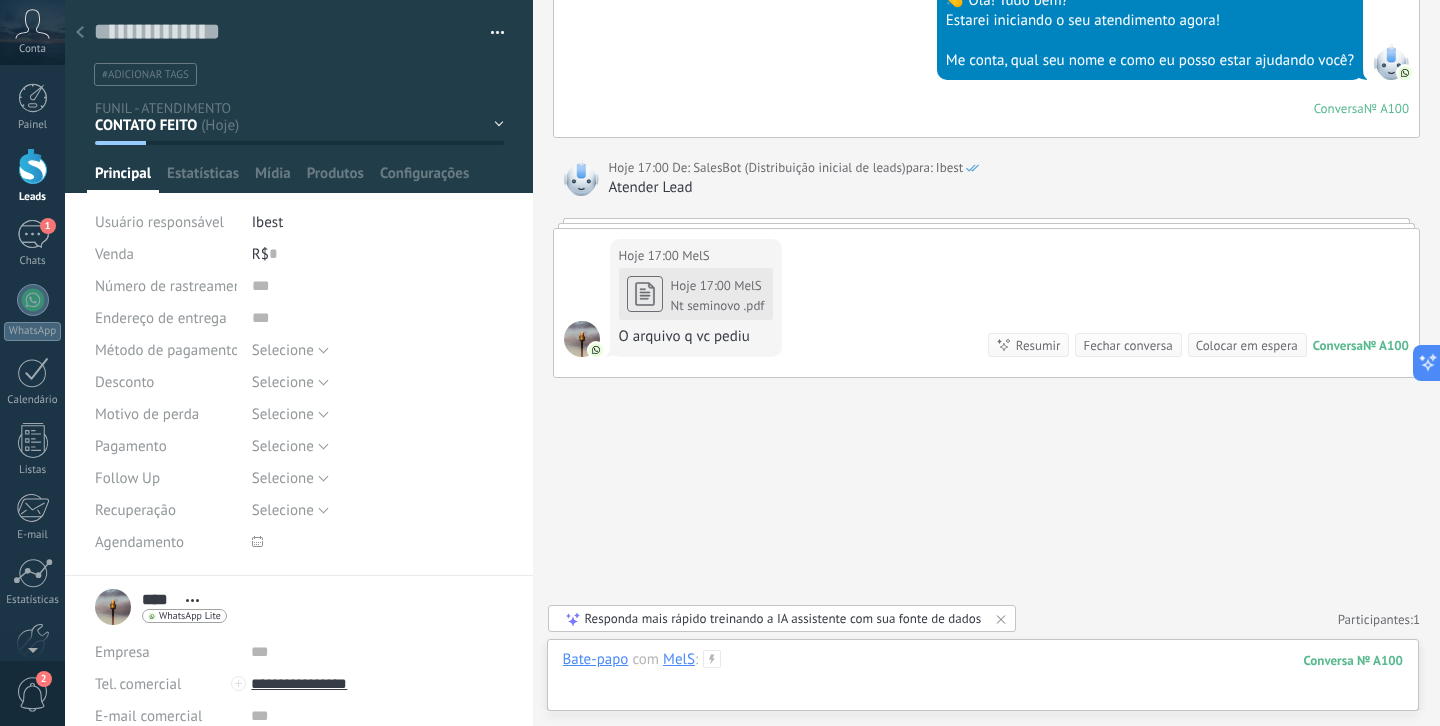 click at bounding box center (983, 680) 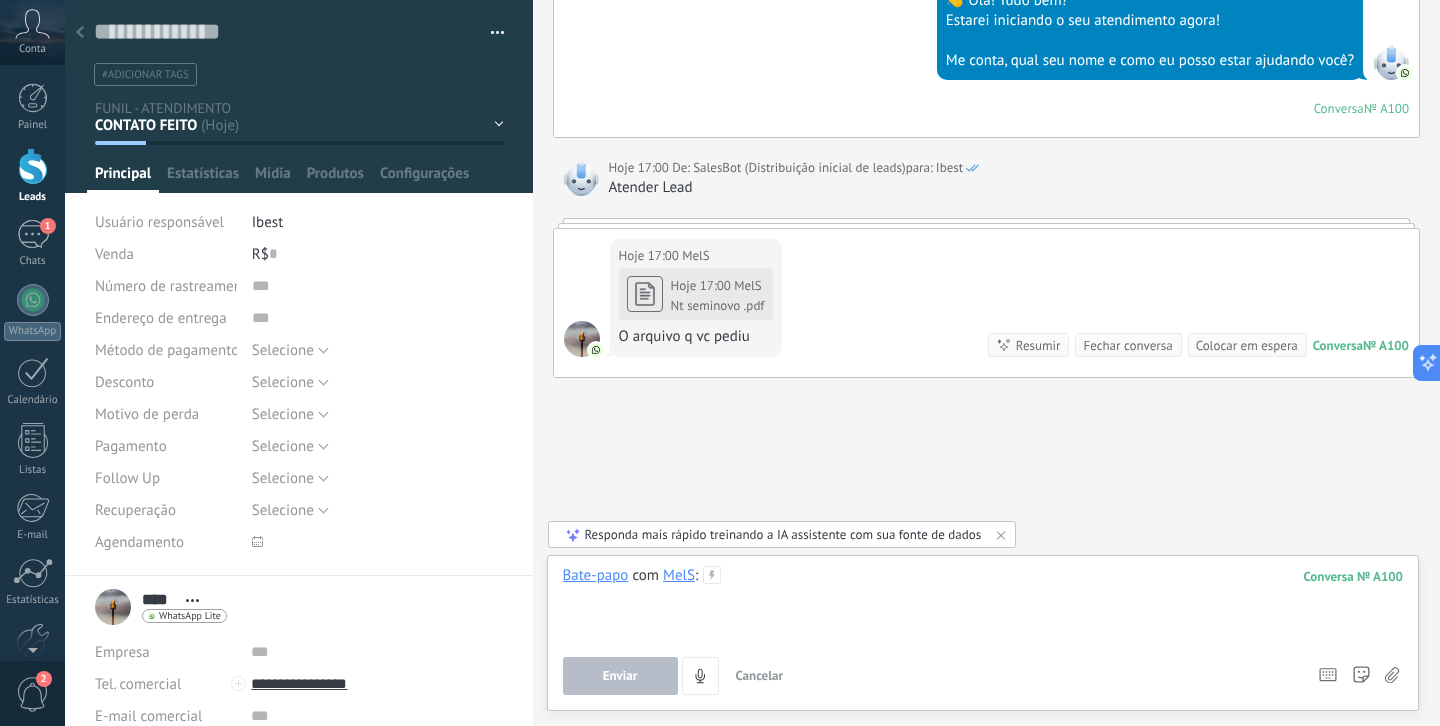 type 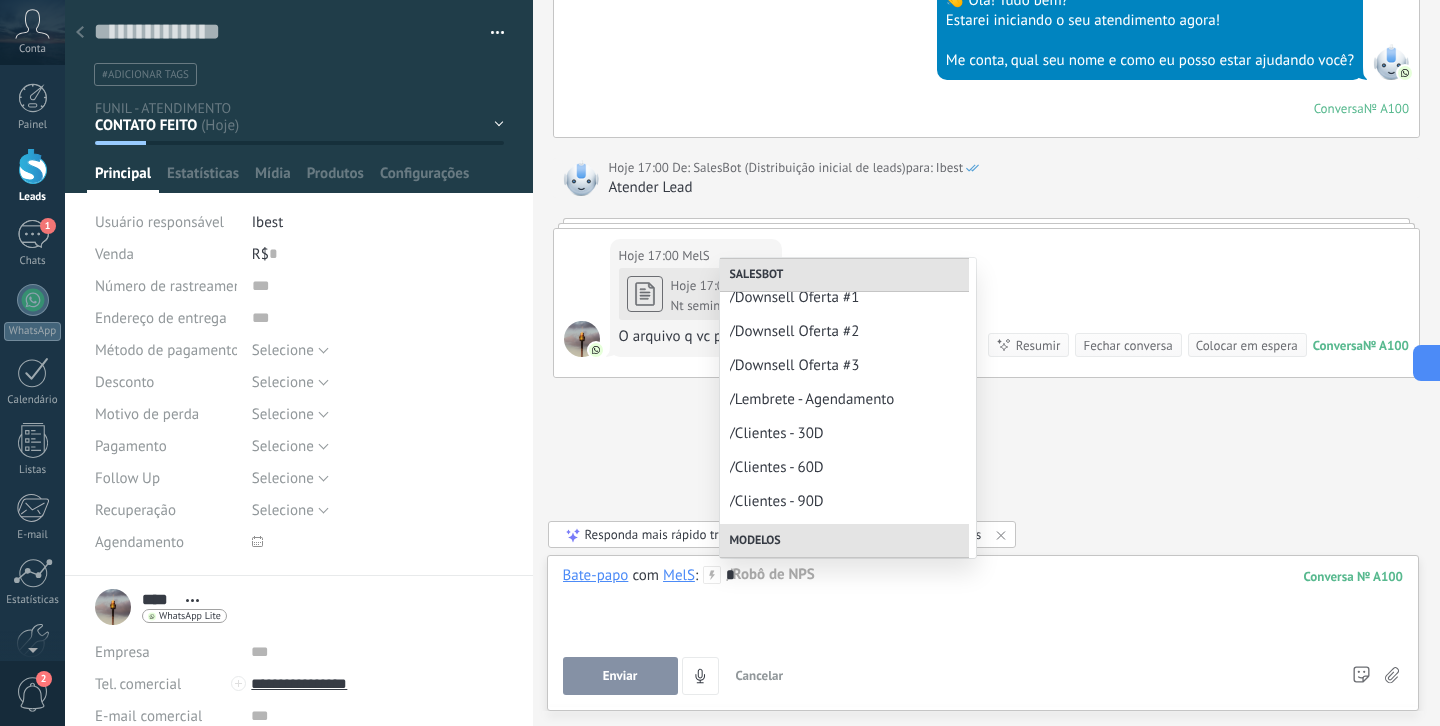 scroll, scrollTop: 584, scrollLeft: 0, axis: vertical 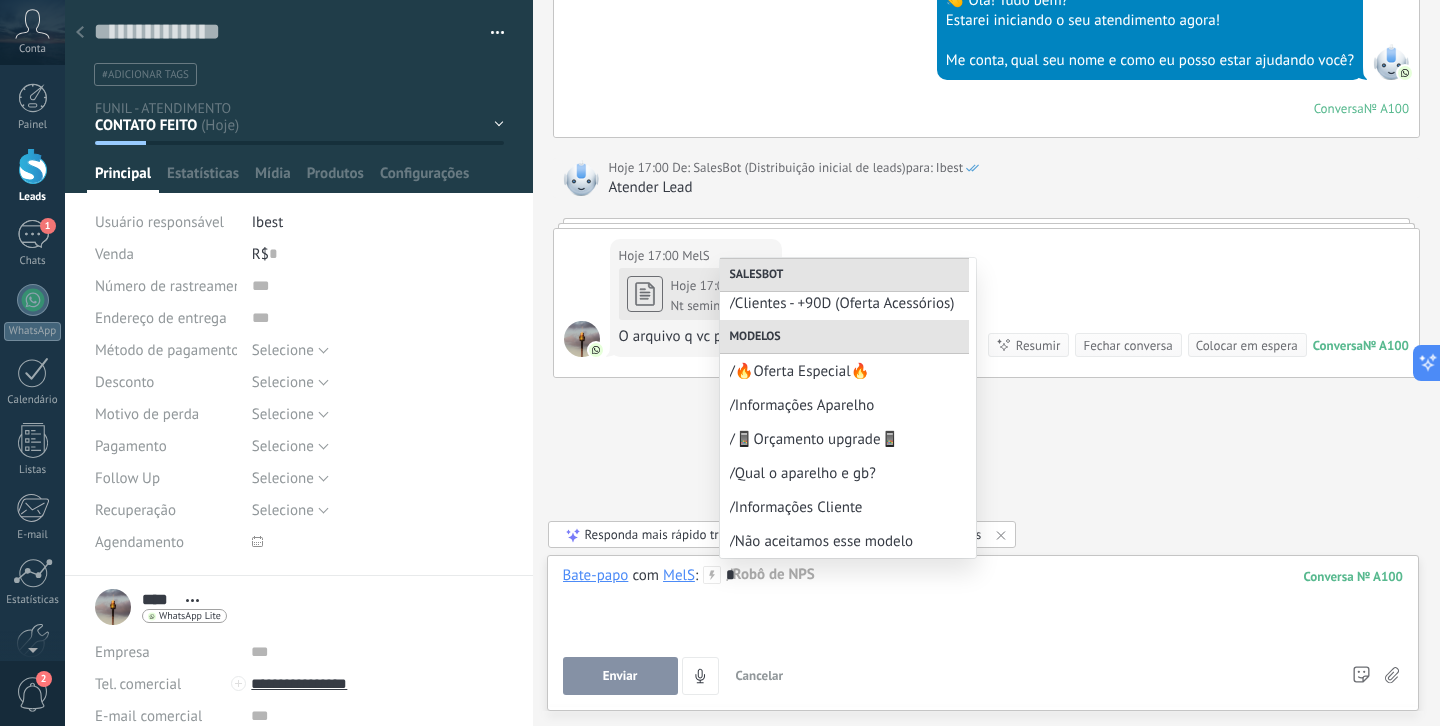 click on "/Informações Aparelho" at bounding box center (848, 405) 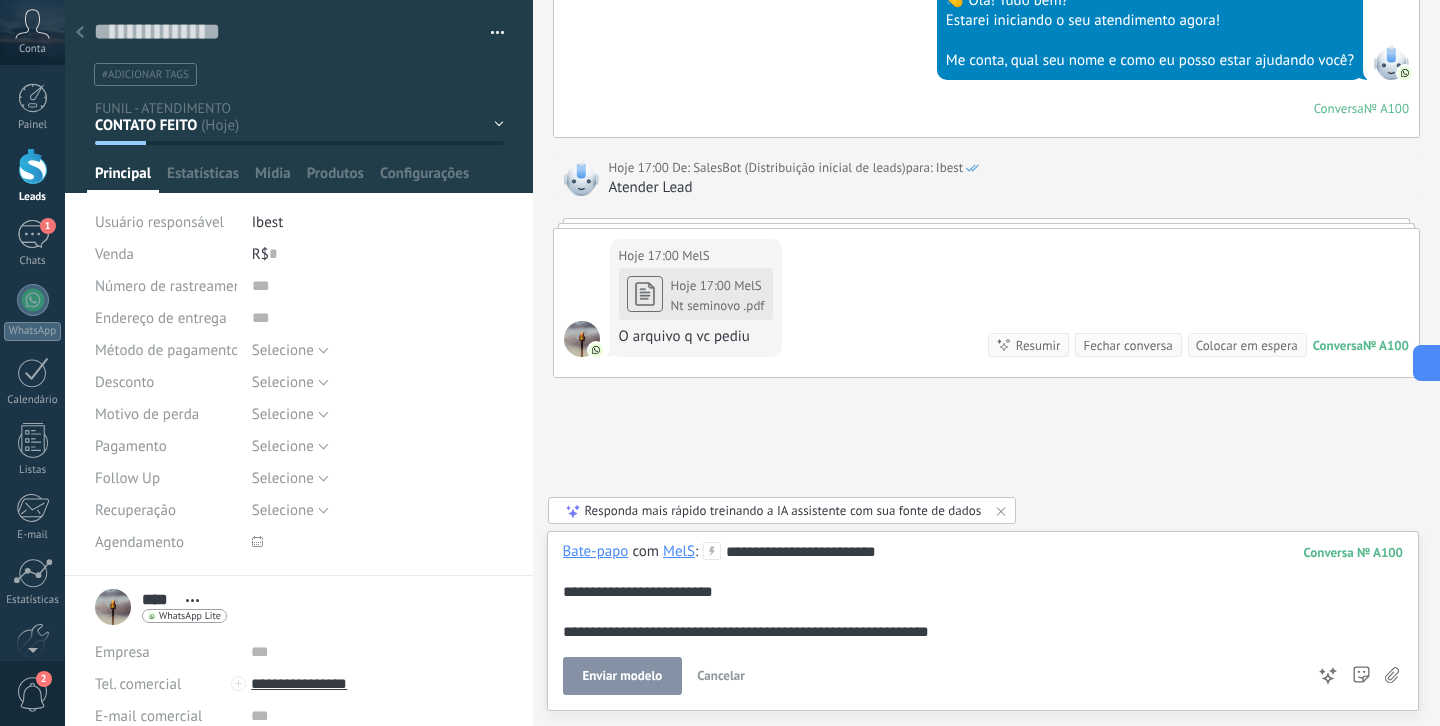 click on "Cancelar" at bounding box center [721, 675] 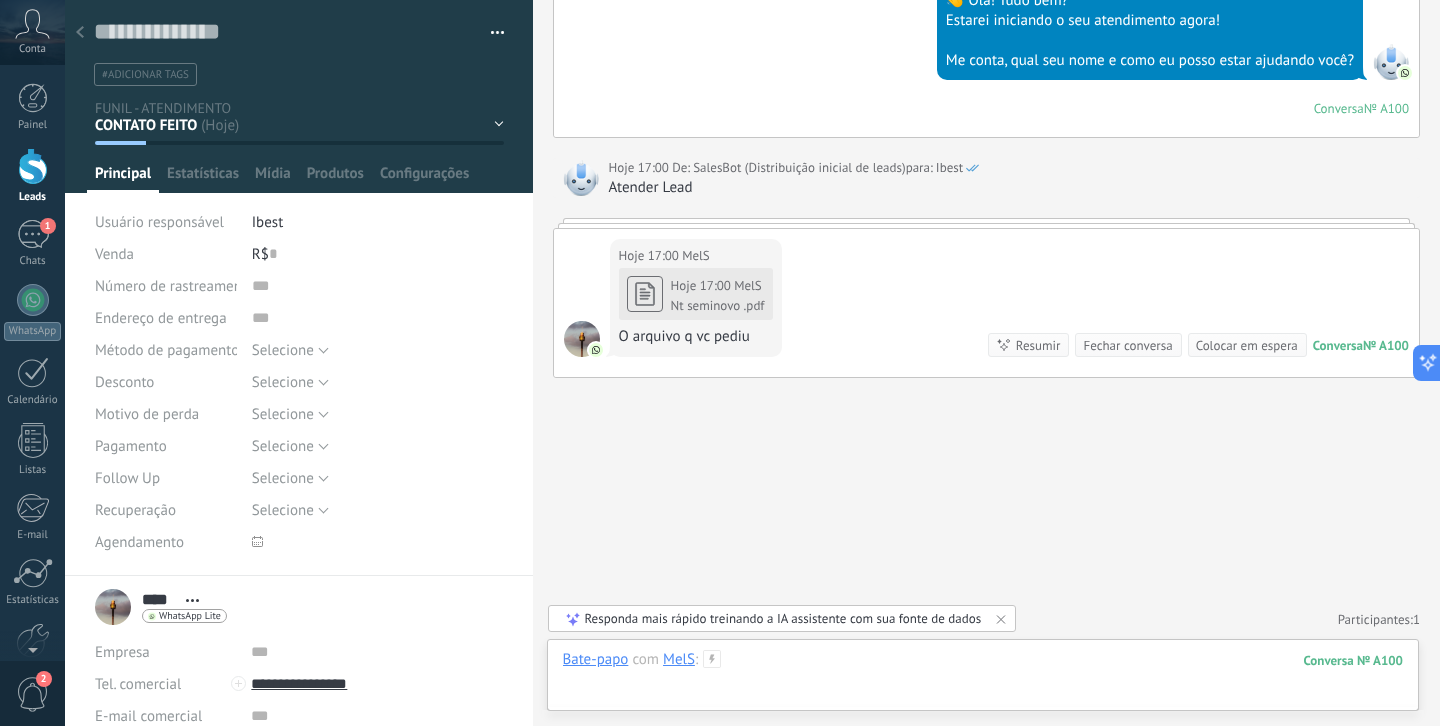 click at bounding box center [983, 680] 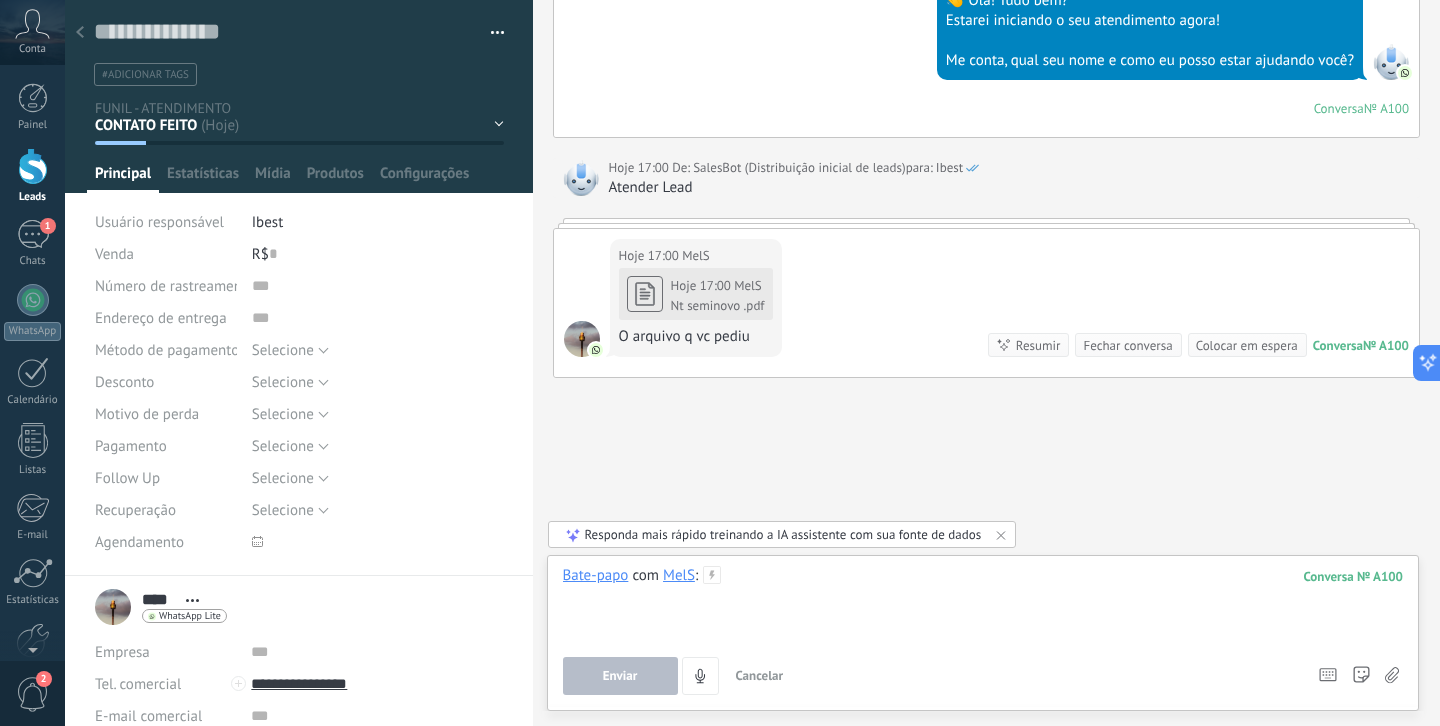 type 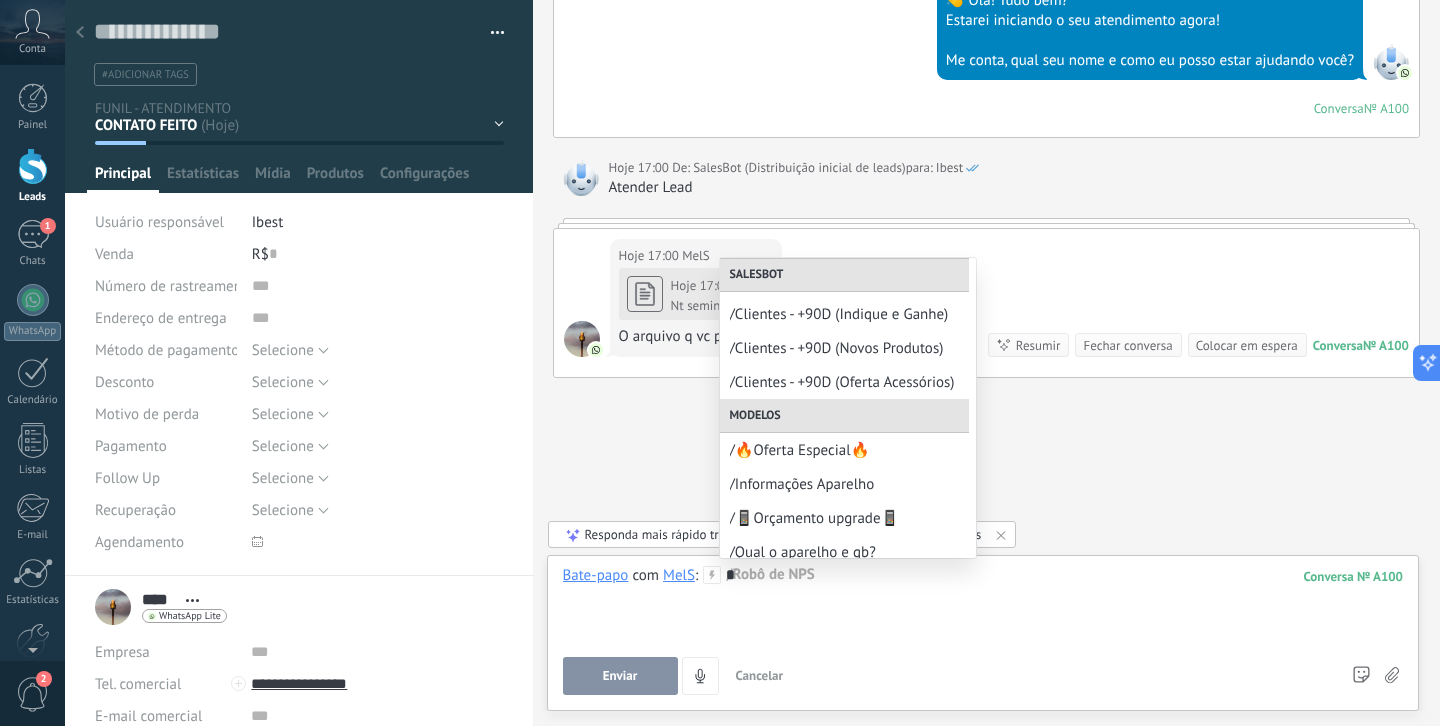 scroll, scrollTop: 584, scrollLeft: 0, axis: vertical 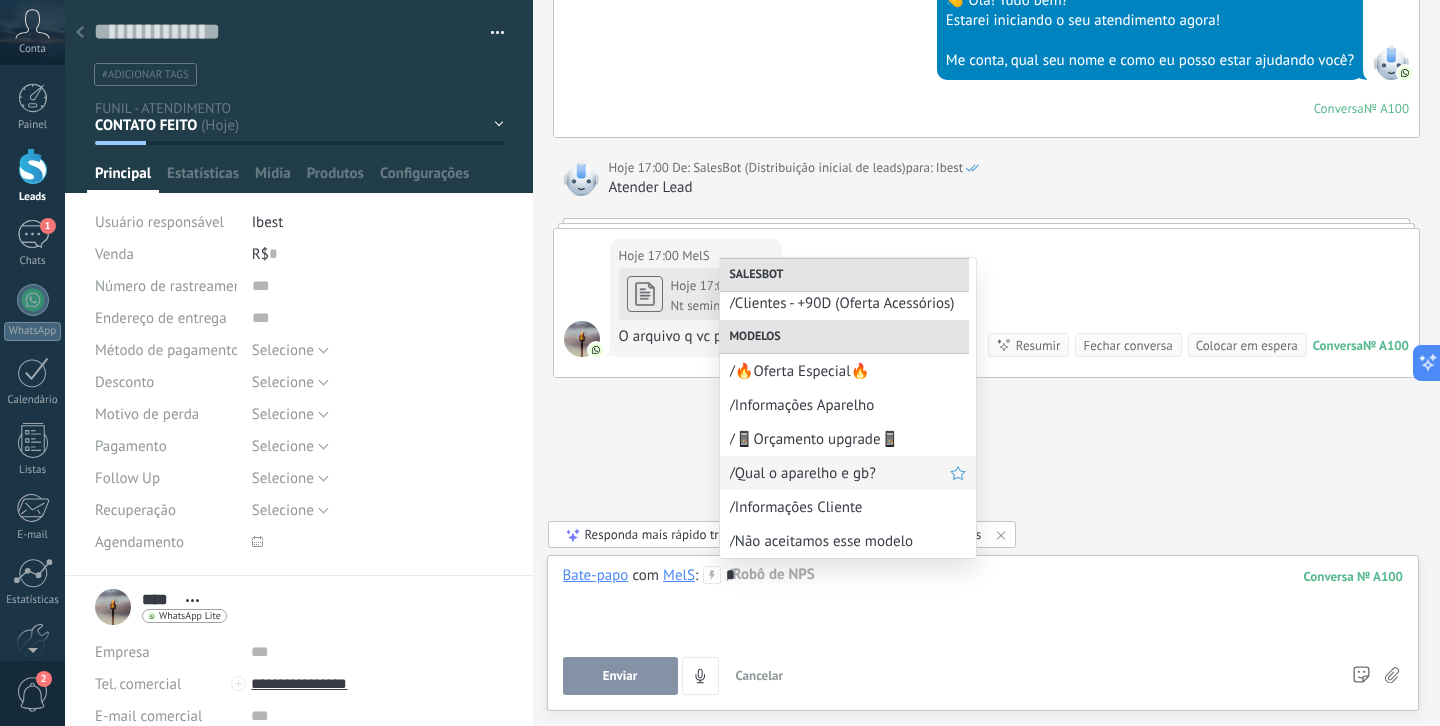 click on "/Qual o aparelho e gb?" at bounding box center (840, 473) 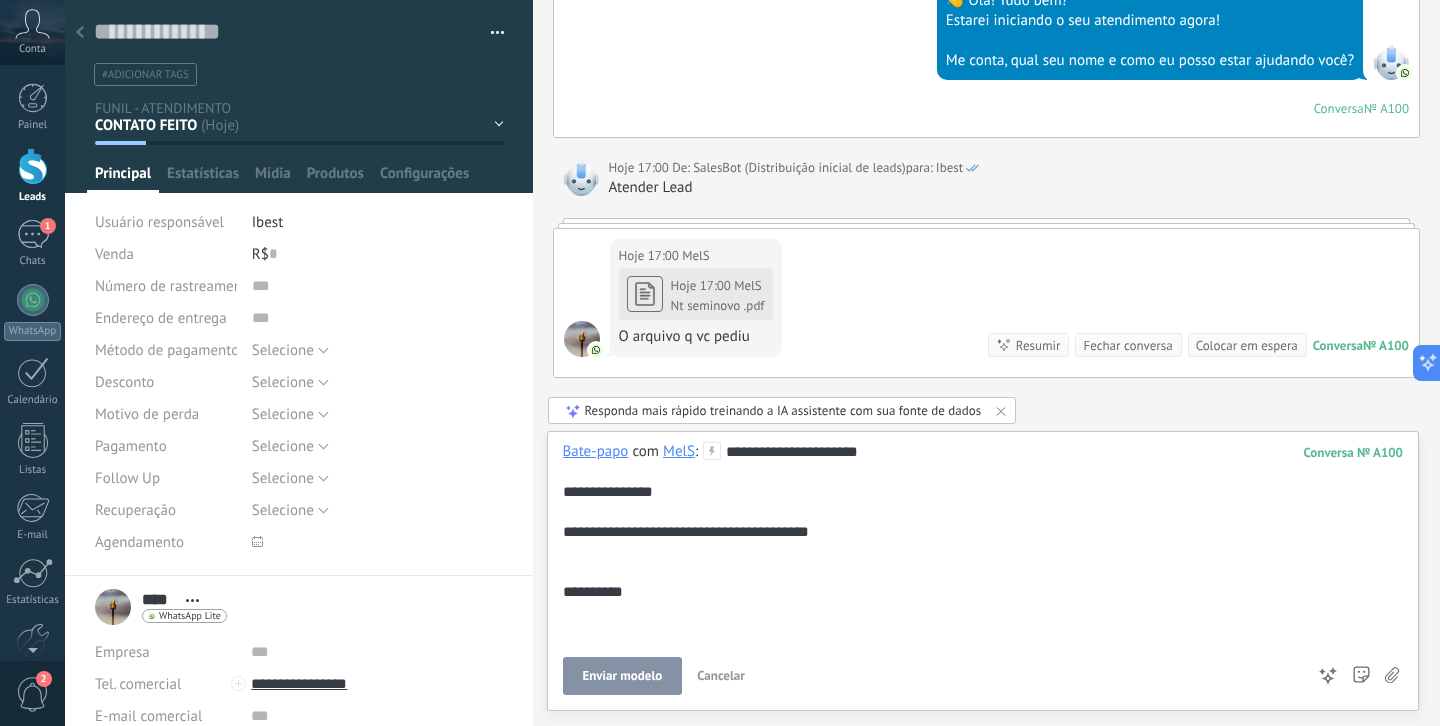 click on "**********" at bounding box center [980, 602] 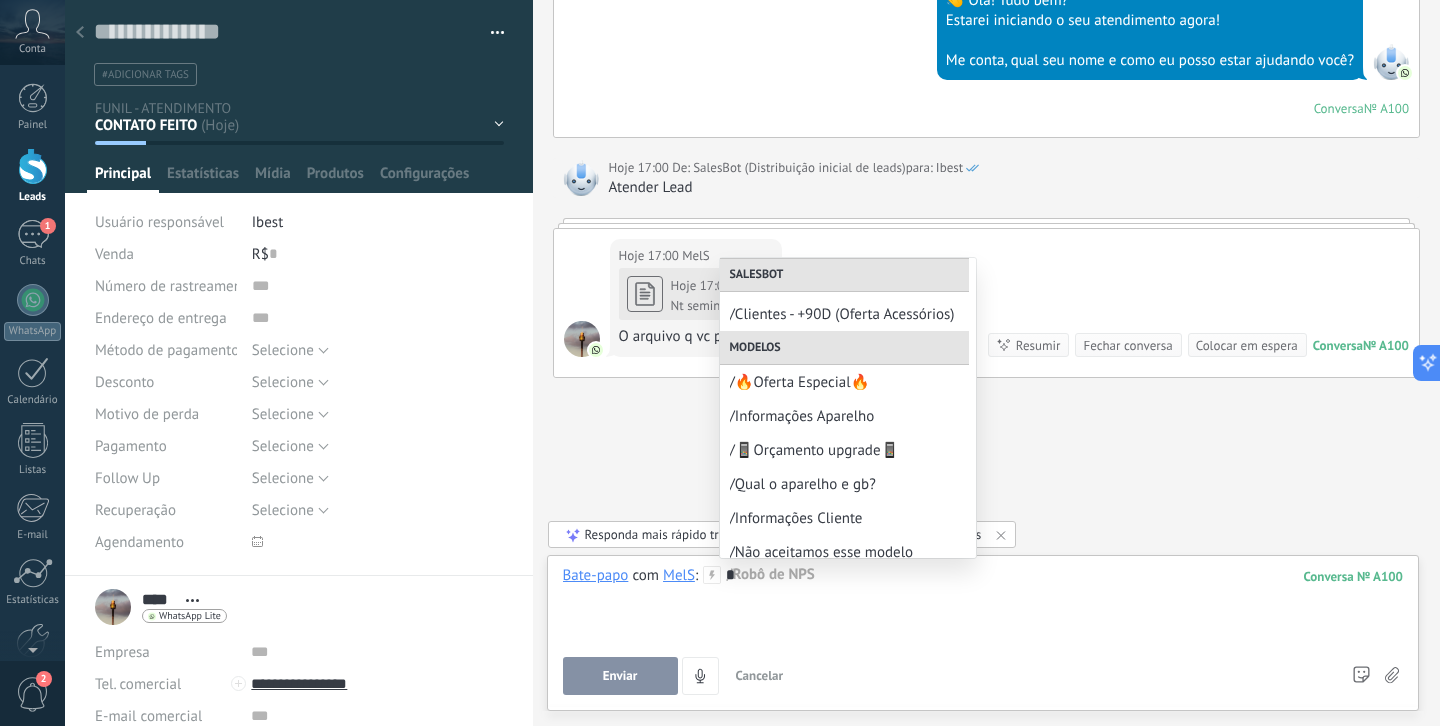 scroll, scrollTop: 584, scrollLeft: 0, axis: vertical 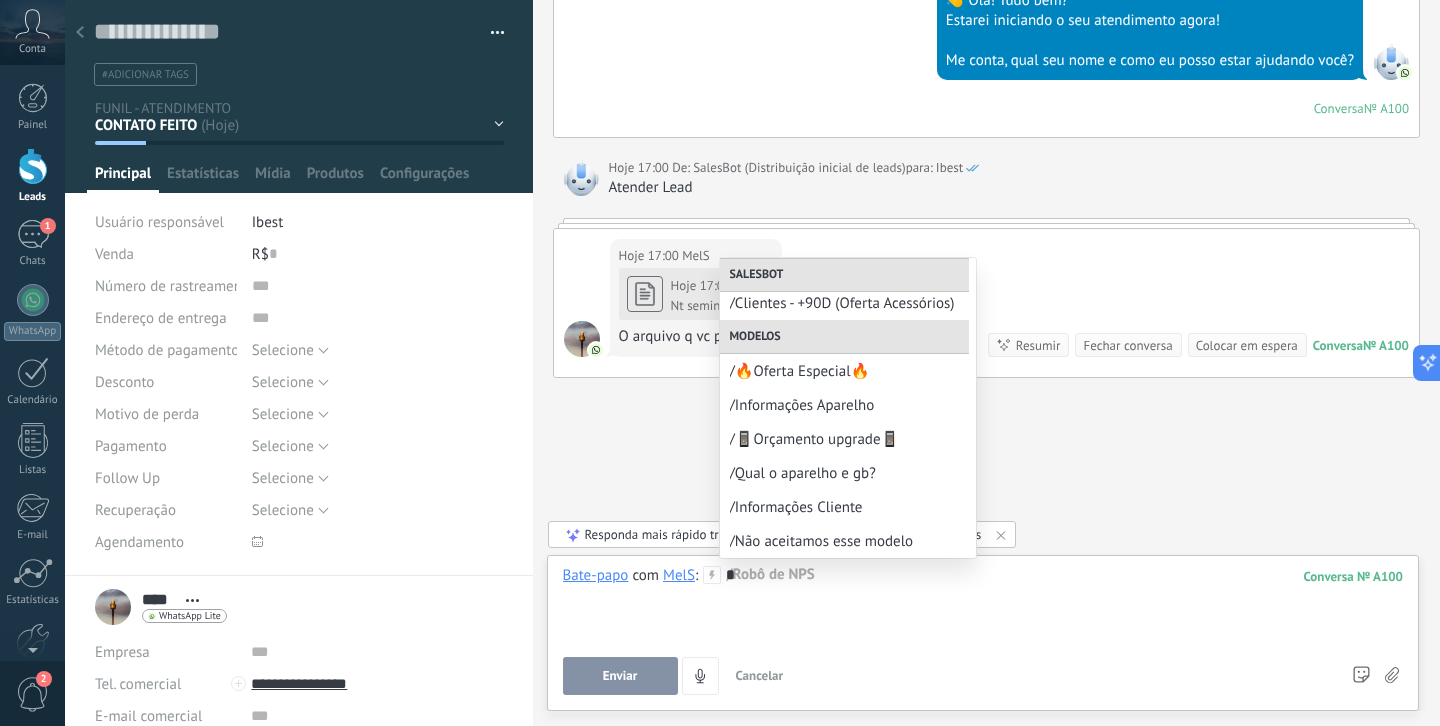 click on "Buscar Busca e filtro Carregar mais Hoje Hoje Criar:  2  eventos   Expandir Hoje 17:00 MelS  Nt seminovo .pdf Download Conversa  № A100 Conversa № A100 Hoje 17:00 Robô  O valor do campo «Telefone»  está definido para «+559184689486» MelS Hoje Usuário responsável foi alterado:  2  eventos   Expandir Hoje 17:00 SalesBot (Distribuição inicial de leads)  Movido para: FUNIL - ATENDIMENTO CONTATO FEITO de Leads de entrada Hoje 17:00 SalesBot (Distribuição inicial de leads)  Usuário responsável foi alterado: de Tiago Maciel para Ibest MelS  Hoje 17:00 SalesBot (Distribuição inicial de leads)  Entregue 👋 Olá! Tudo bem? Estarei iniciando o seu atendimento agora!   Me conta, qual seu nome e como eu posso estar ajudando você? Conversa  № A100 Conversa № A100 Hoje 17:00 De: SalesBot (Distribuição inicial de leads)  para: Ibest  Atender Lead MelS  Hoje 17:00 SalesBot (Distribuição inicial de leads)  Entregue 👋 Olá! Tudo bem? Estarei iniciando o seu atendimento agora!" at bounding box center (987, -96) 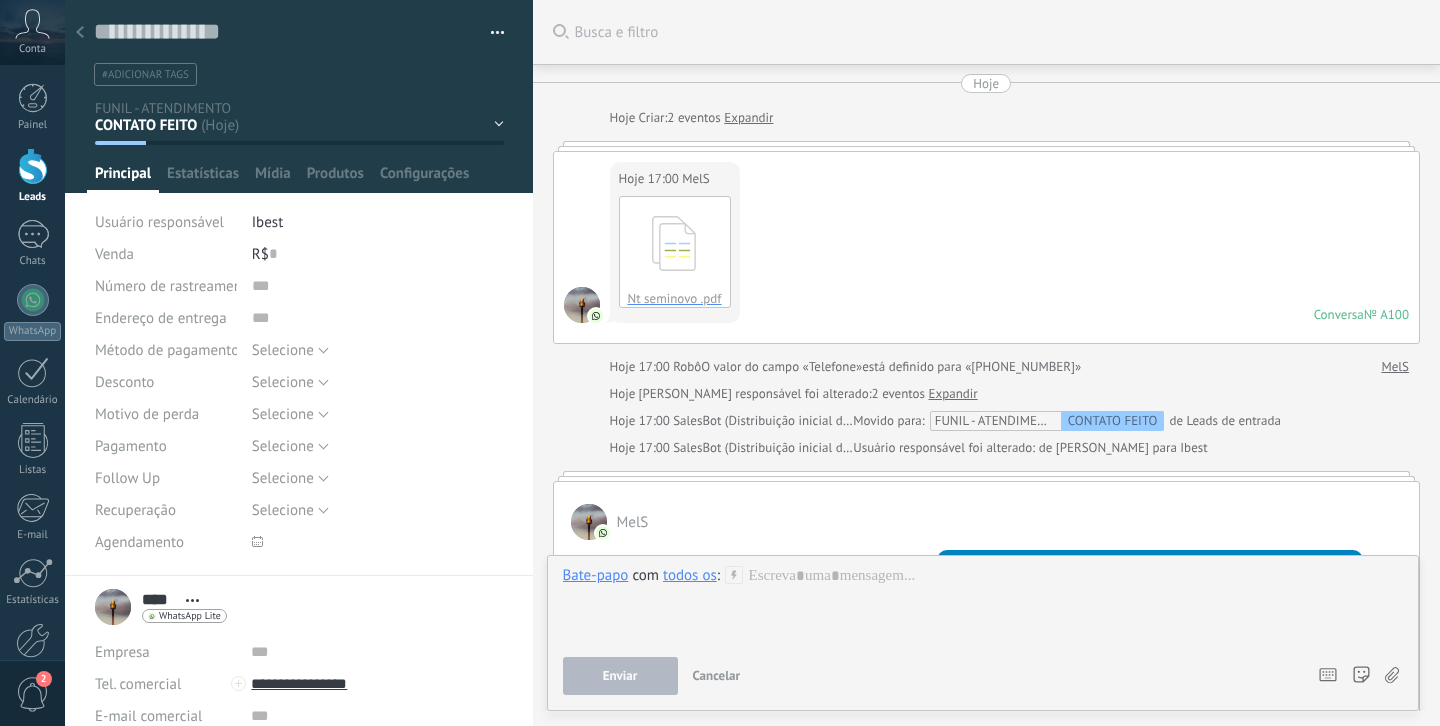 type 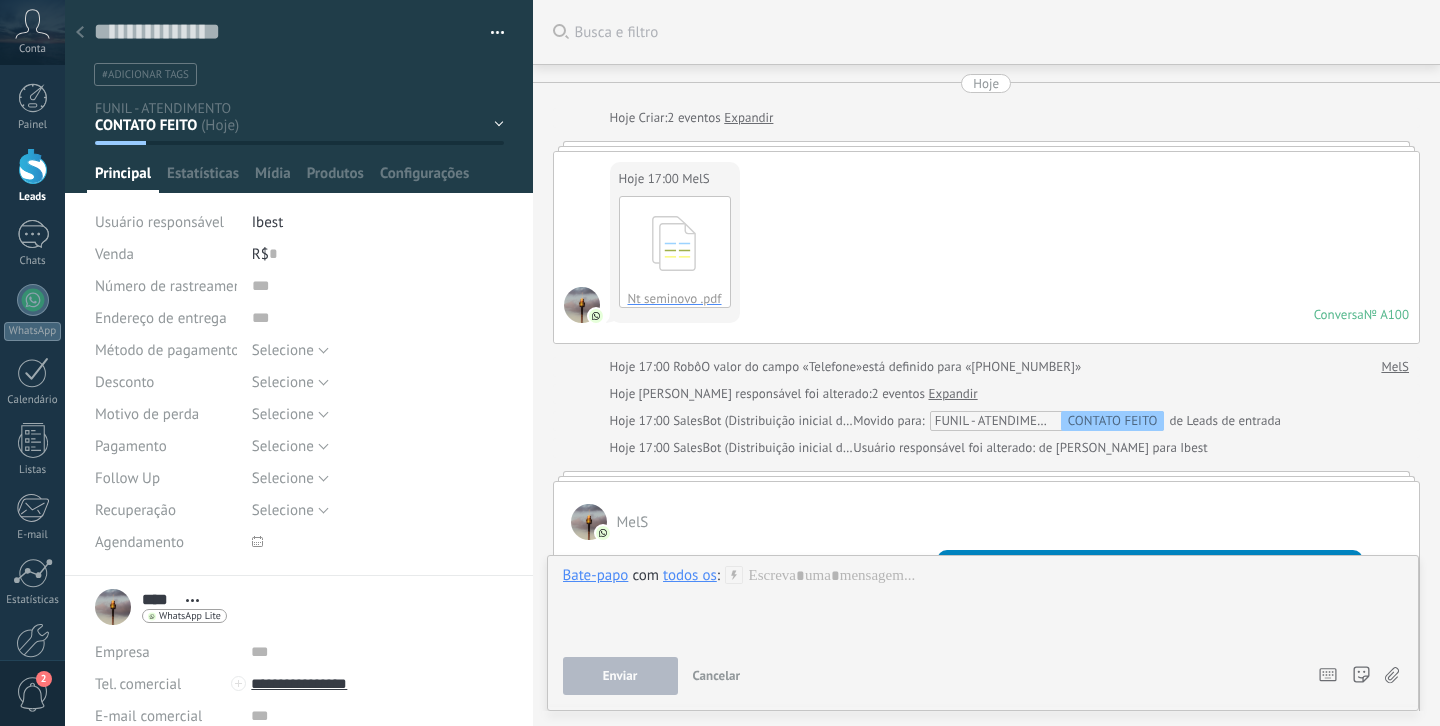 scroll, scrollTop: 0, scrollLeft: 0, axis: both 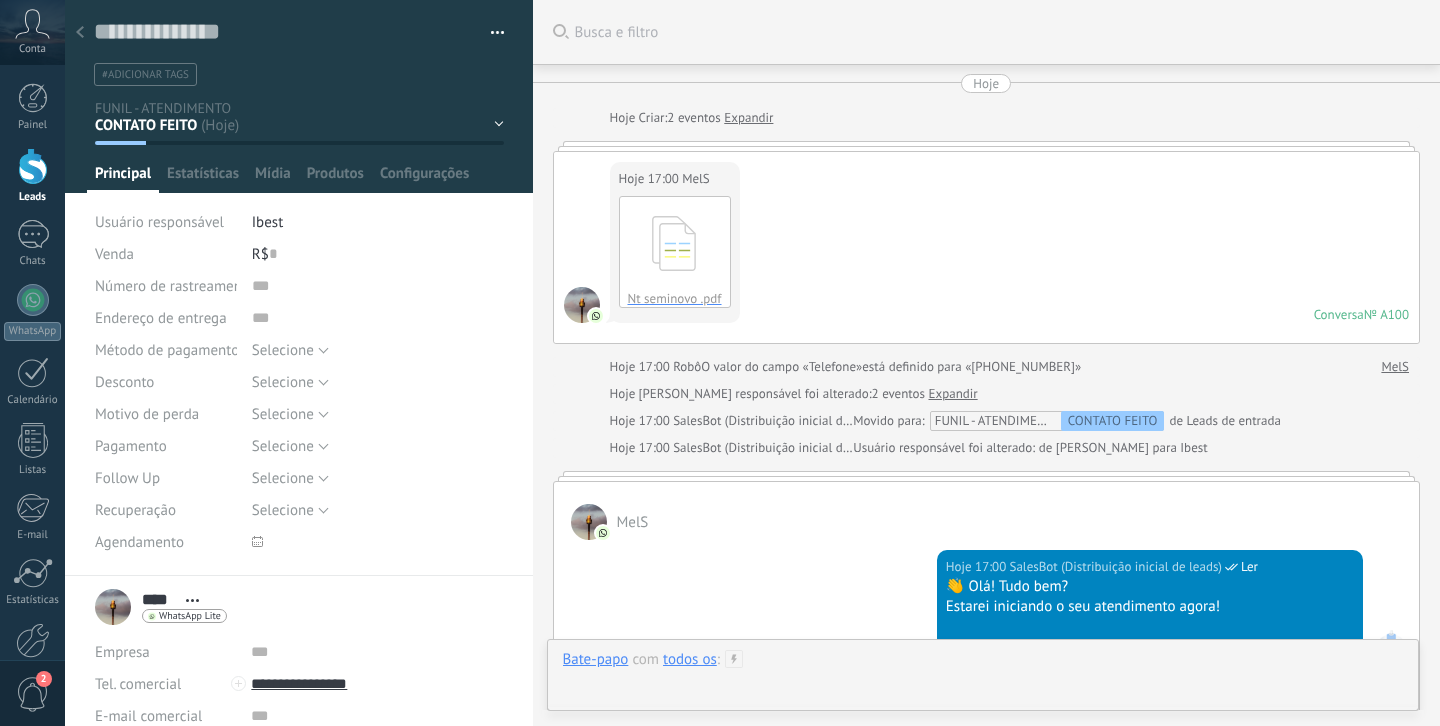 click at bounding box center (983, 680) 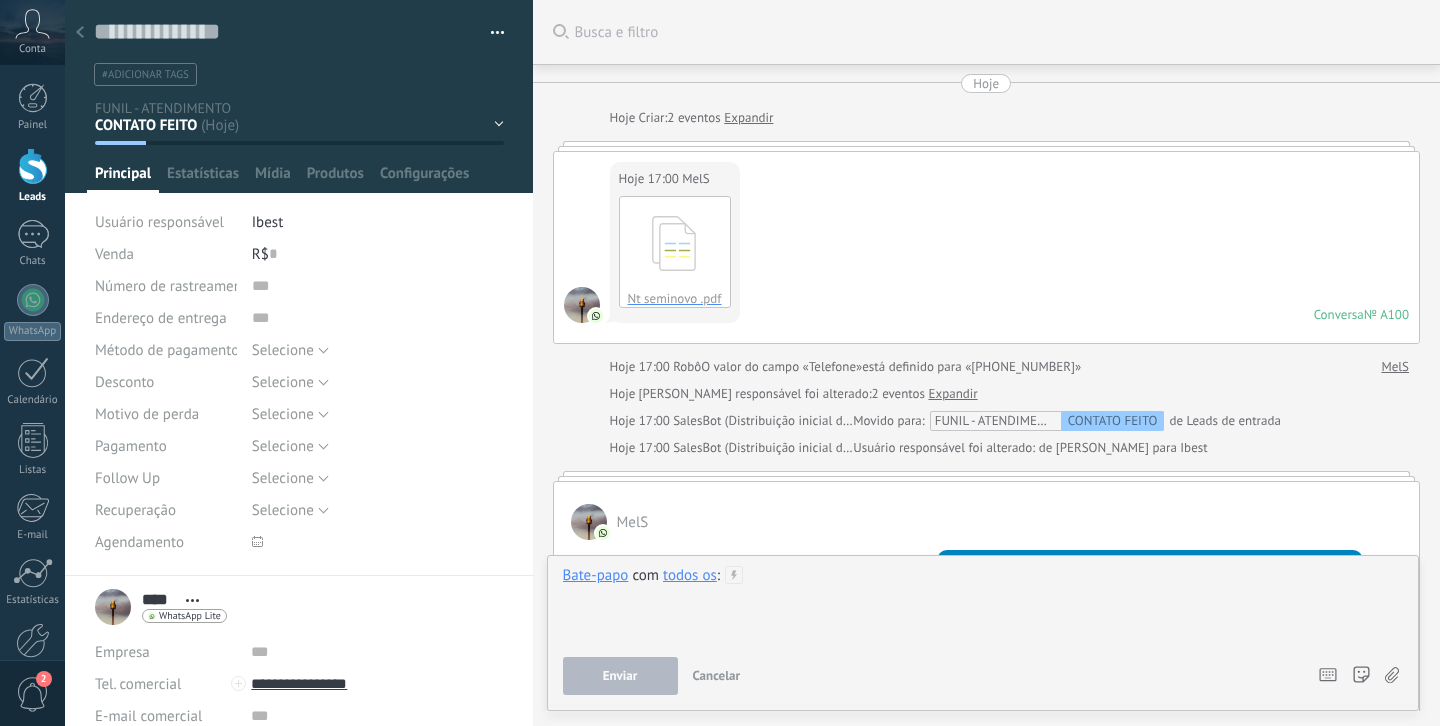 scroll, scrollTop: 0, scrollLeft: 0, axis: both 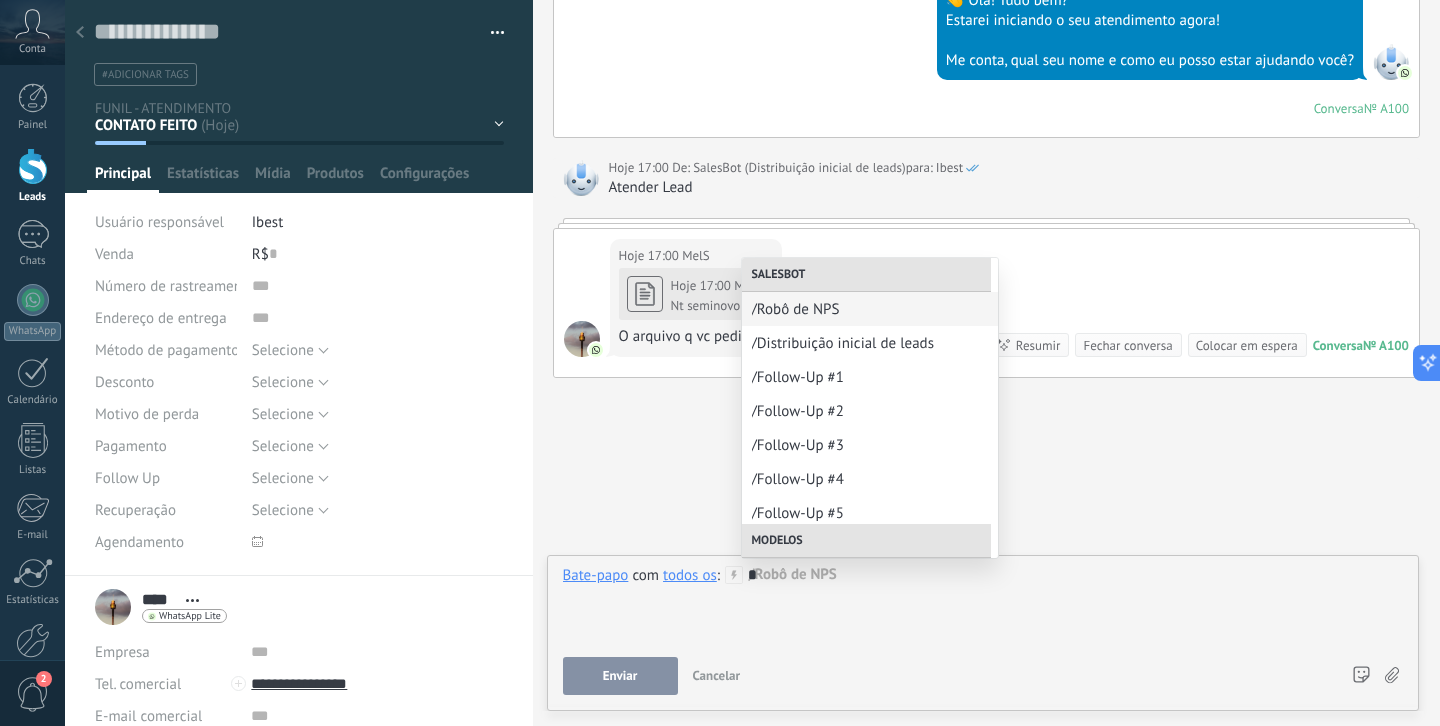 type 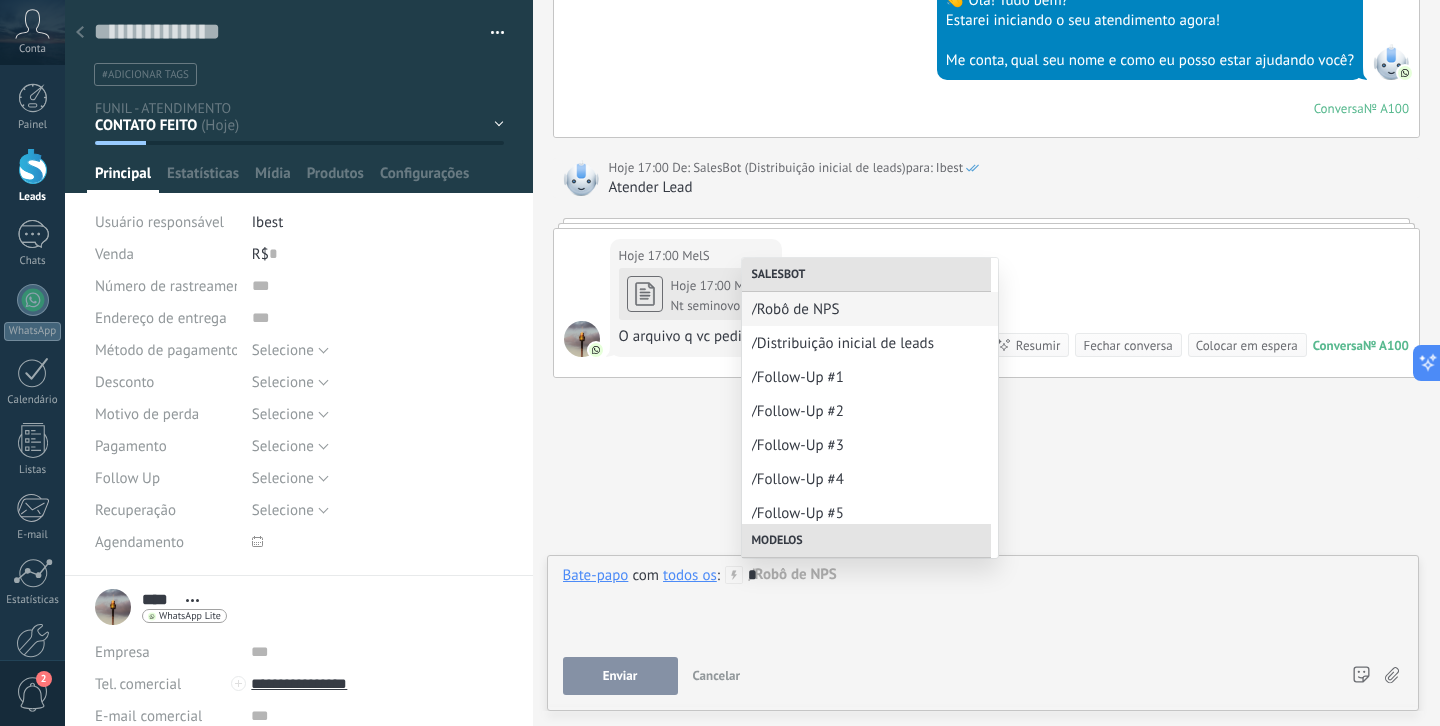 scroll, scrollTop: 0, scrollLeft: 0, axis: both 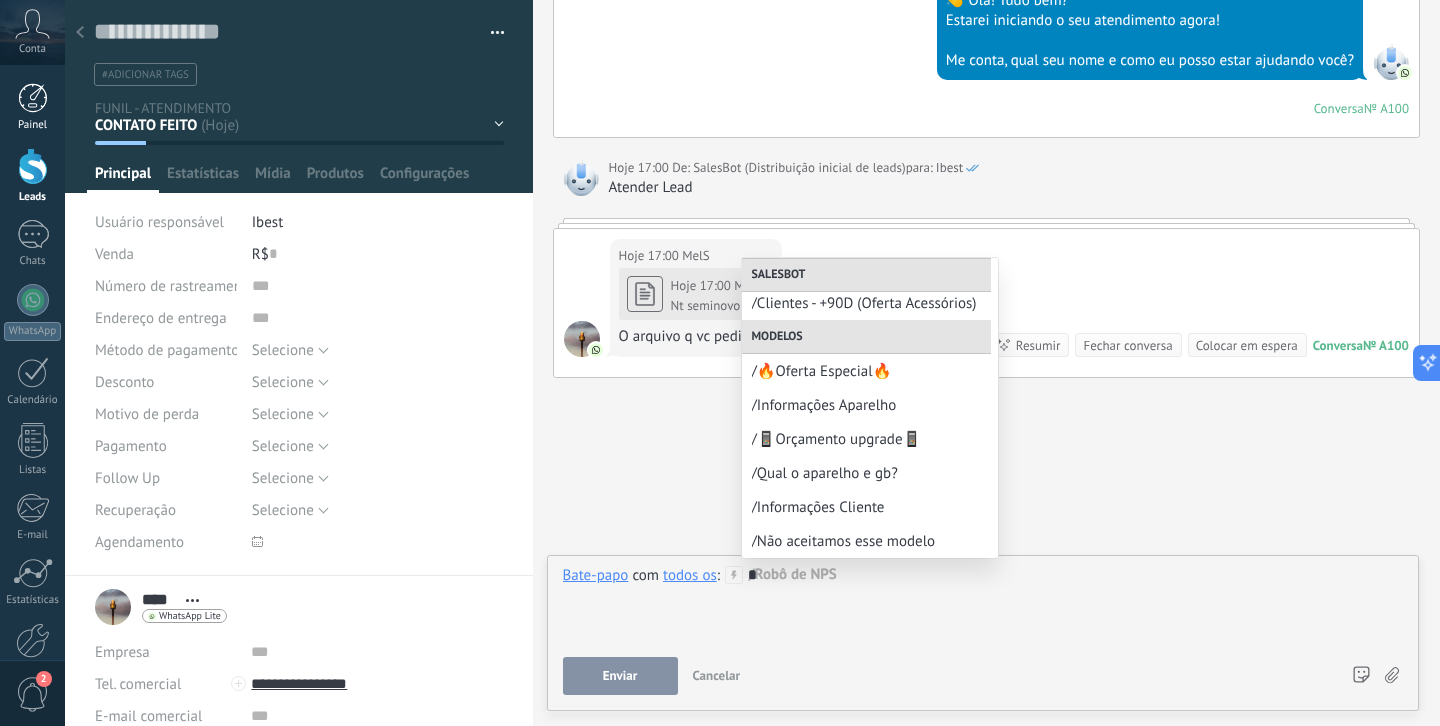click on "Painel" at bounding box center (32, 107) 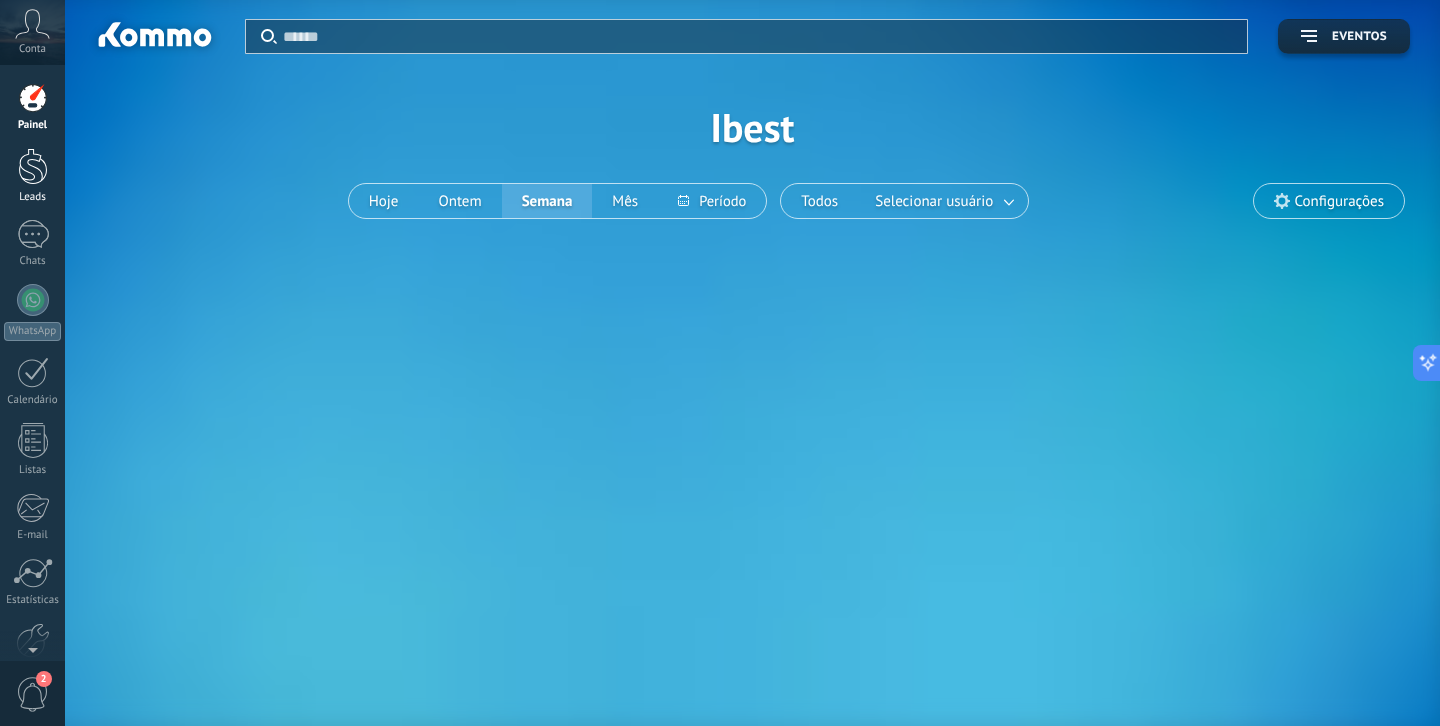 click at bounding box center [33, 166] 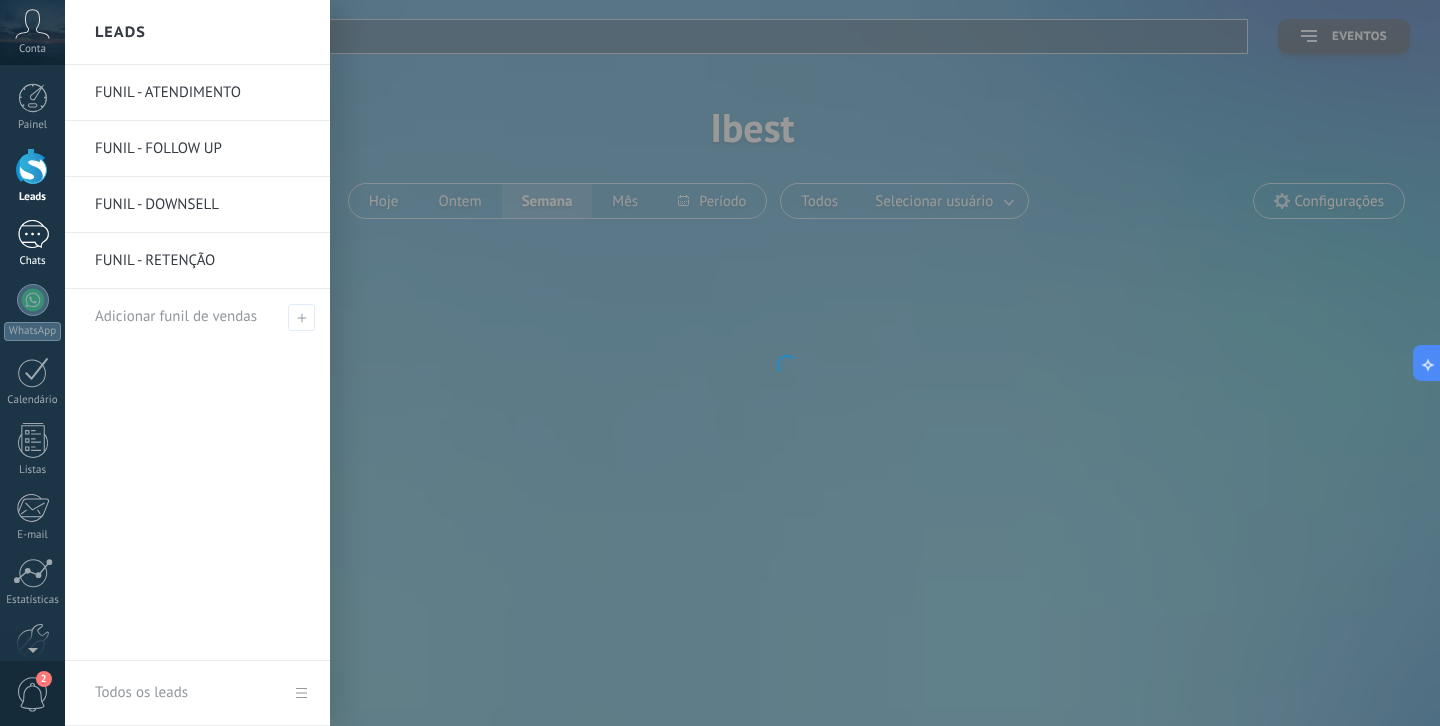 click at bounding box center [33, 234] 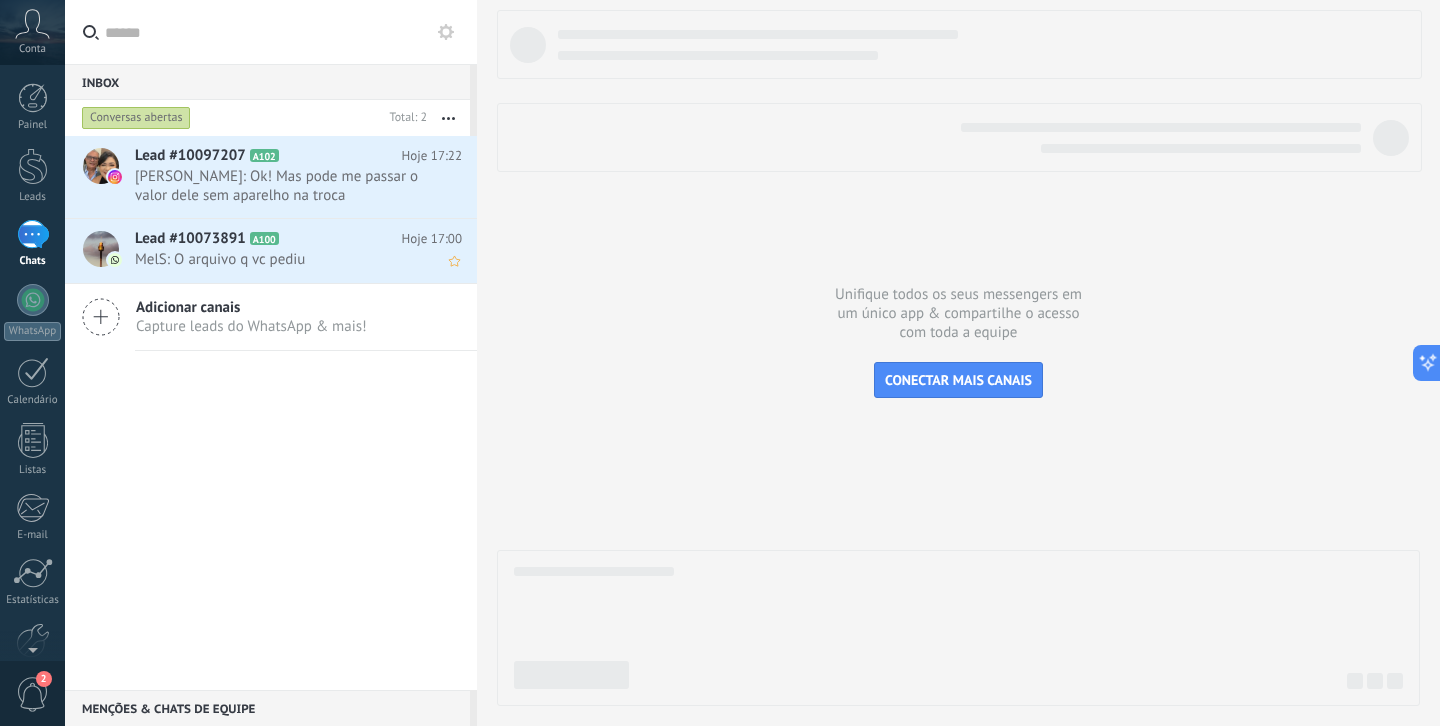click on "MelS: O arquivo q vc pediu" at bounding box center (279, 259) 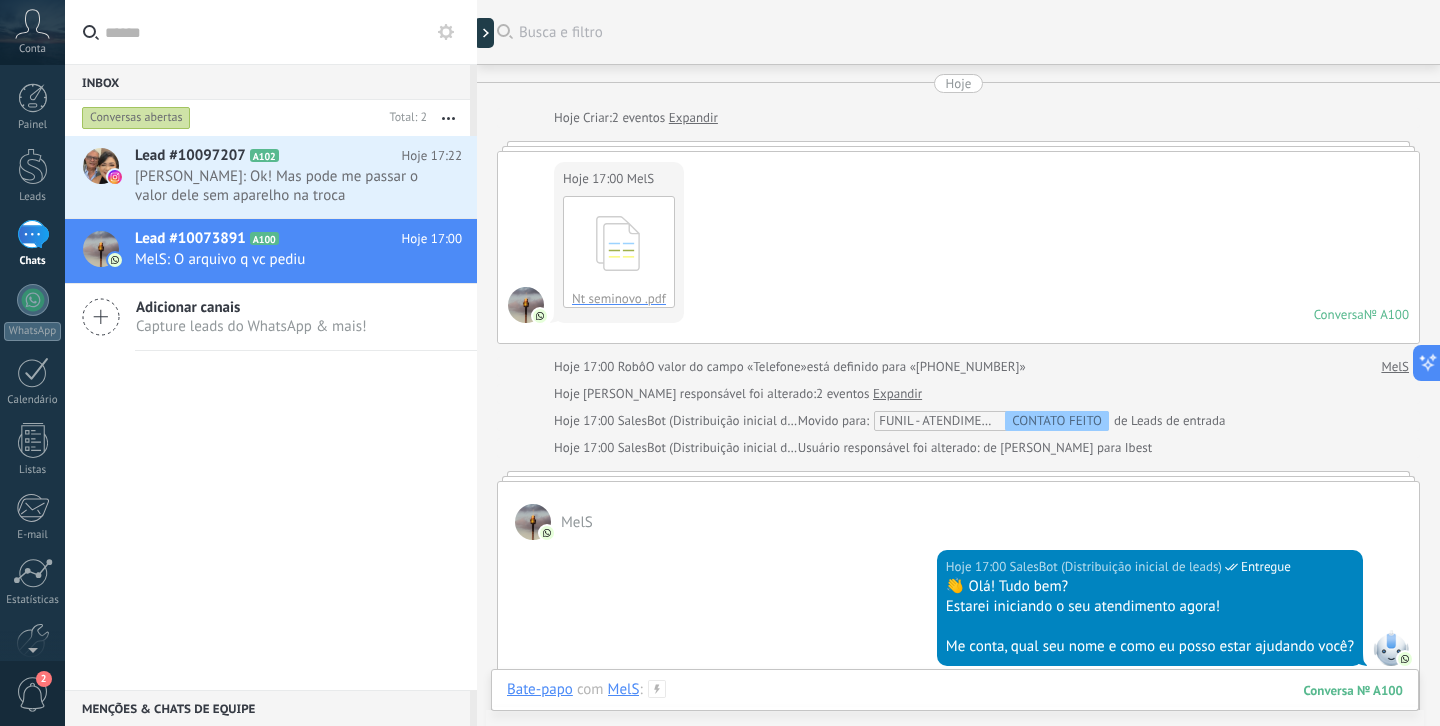 click at bounding box center [955, 710] 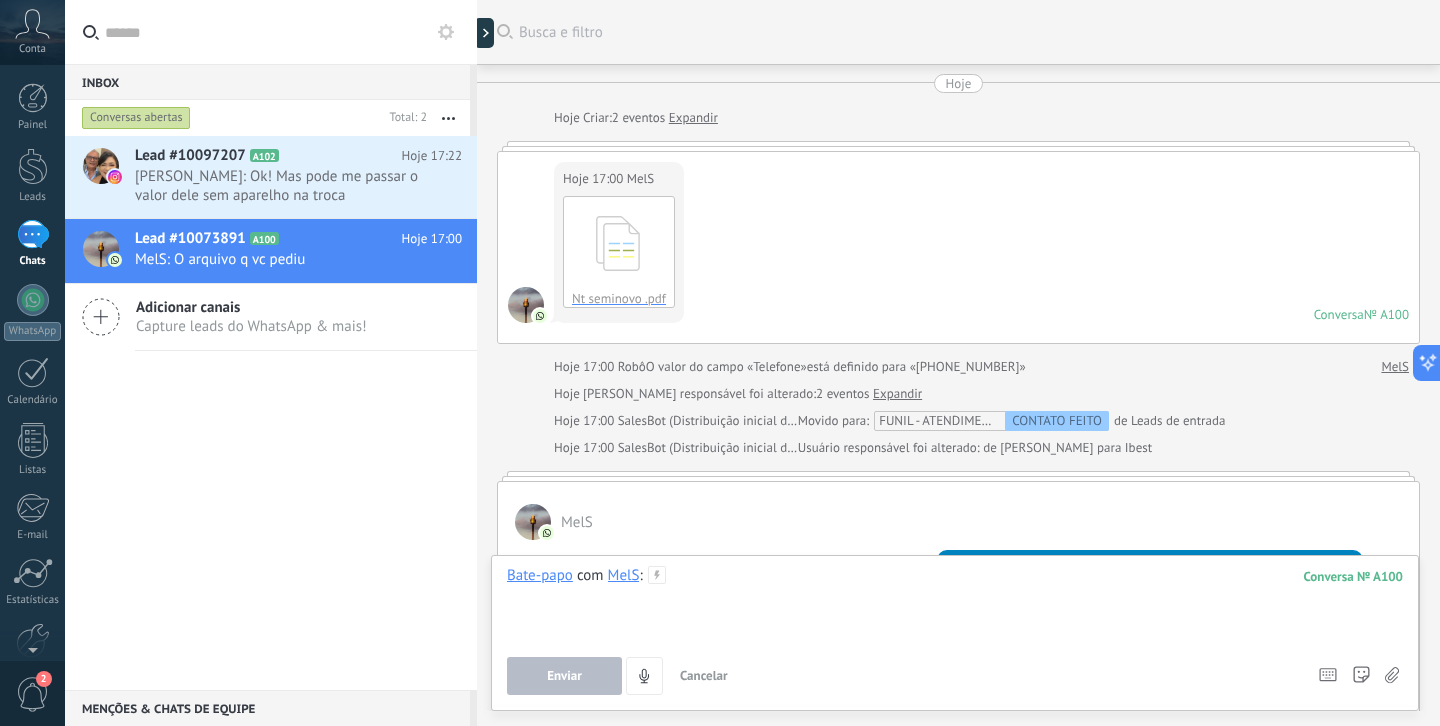 scroll, scrollTop: 853, scrollLeft: 0, axis: vertical 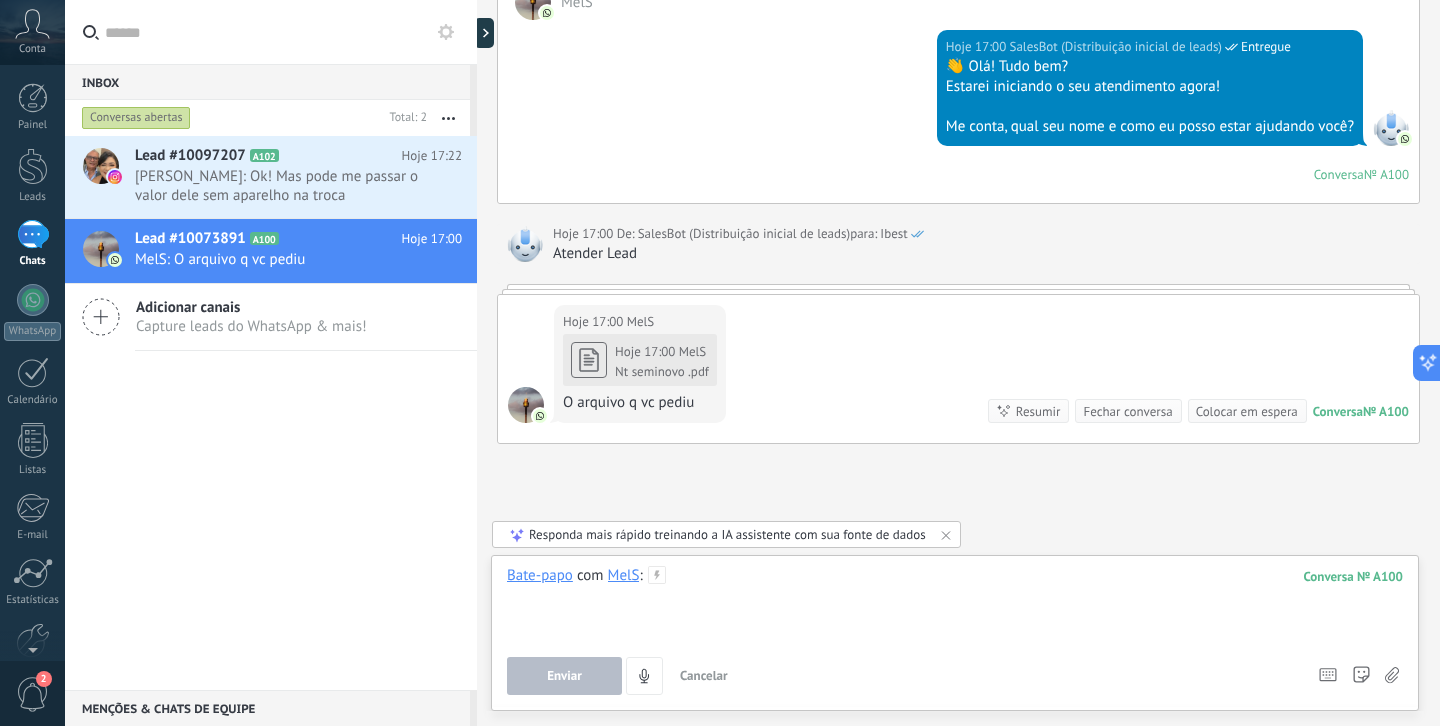 type 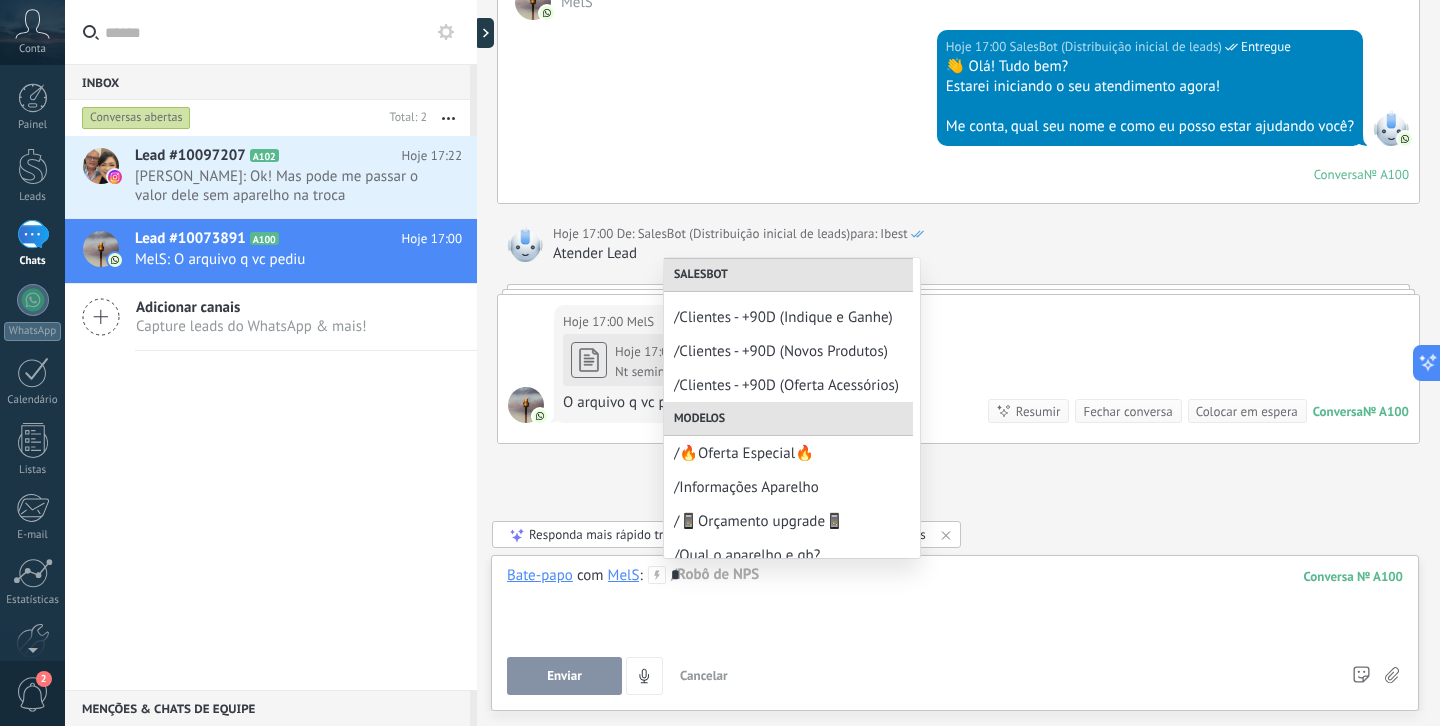 scroll, scrollTop: 584, scrollLeft: 0, axis: vertical 